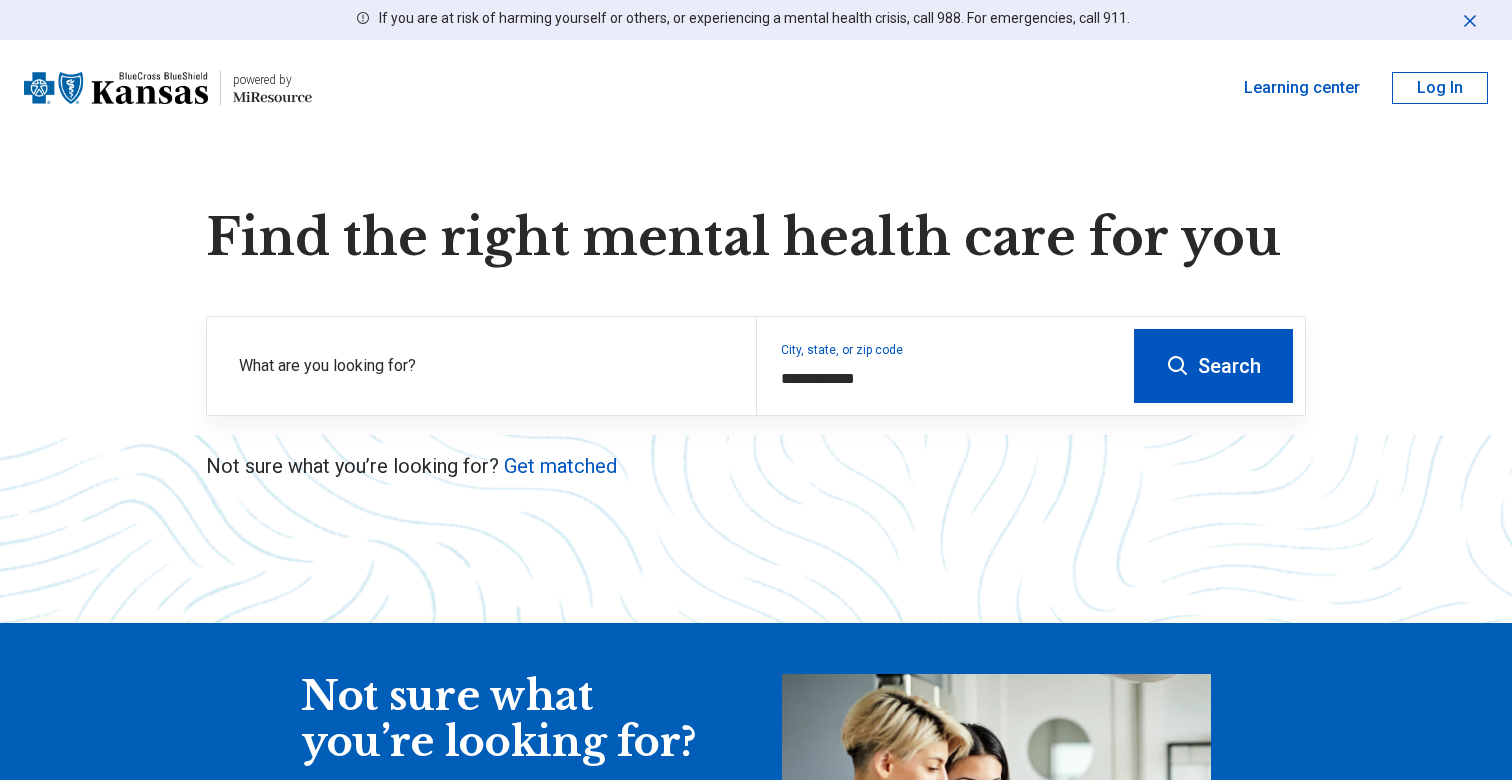 scroll, scrollTop: 0, scrollLeft: 0, axis: both 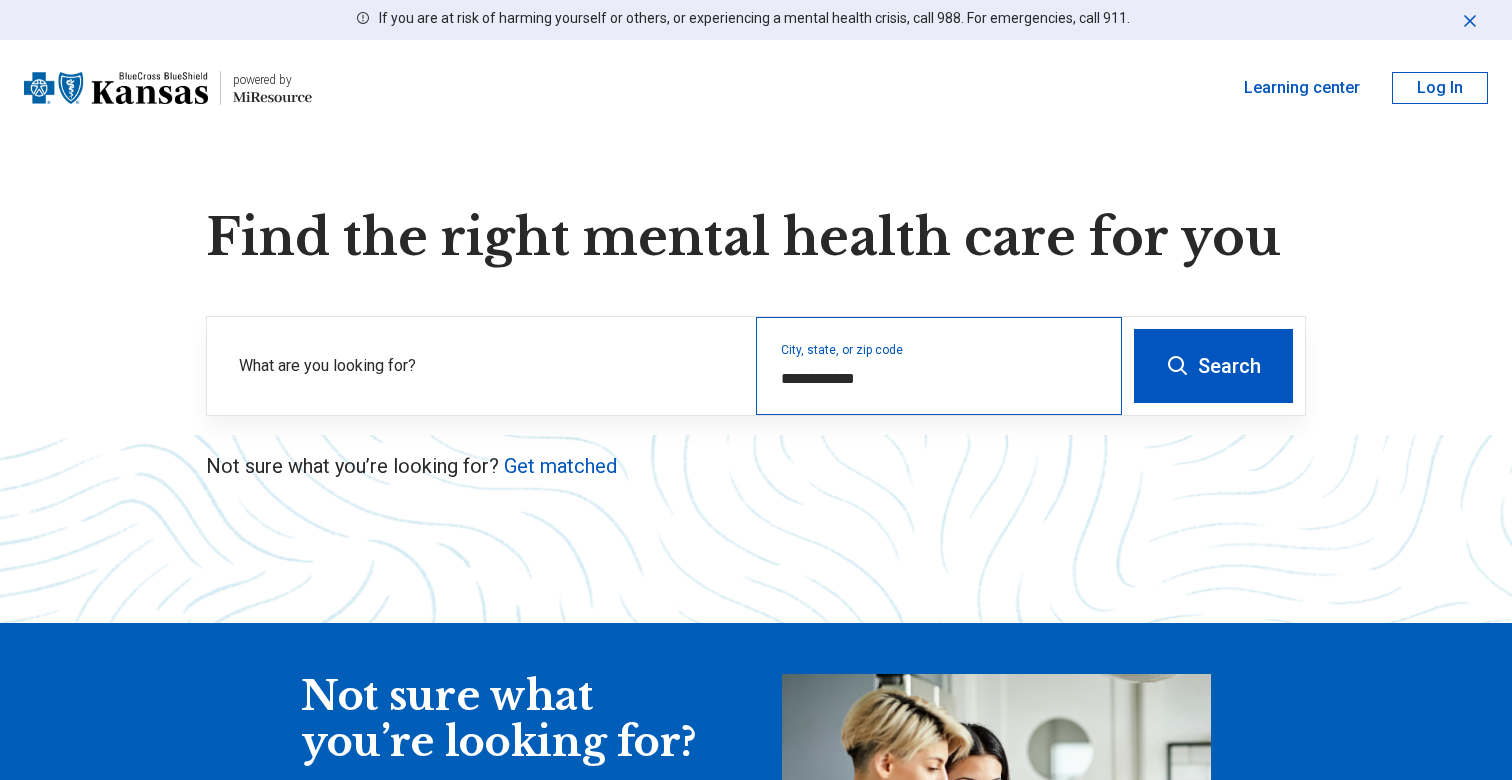 type 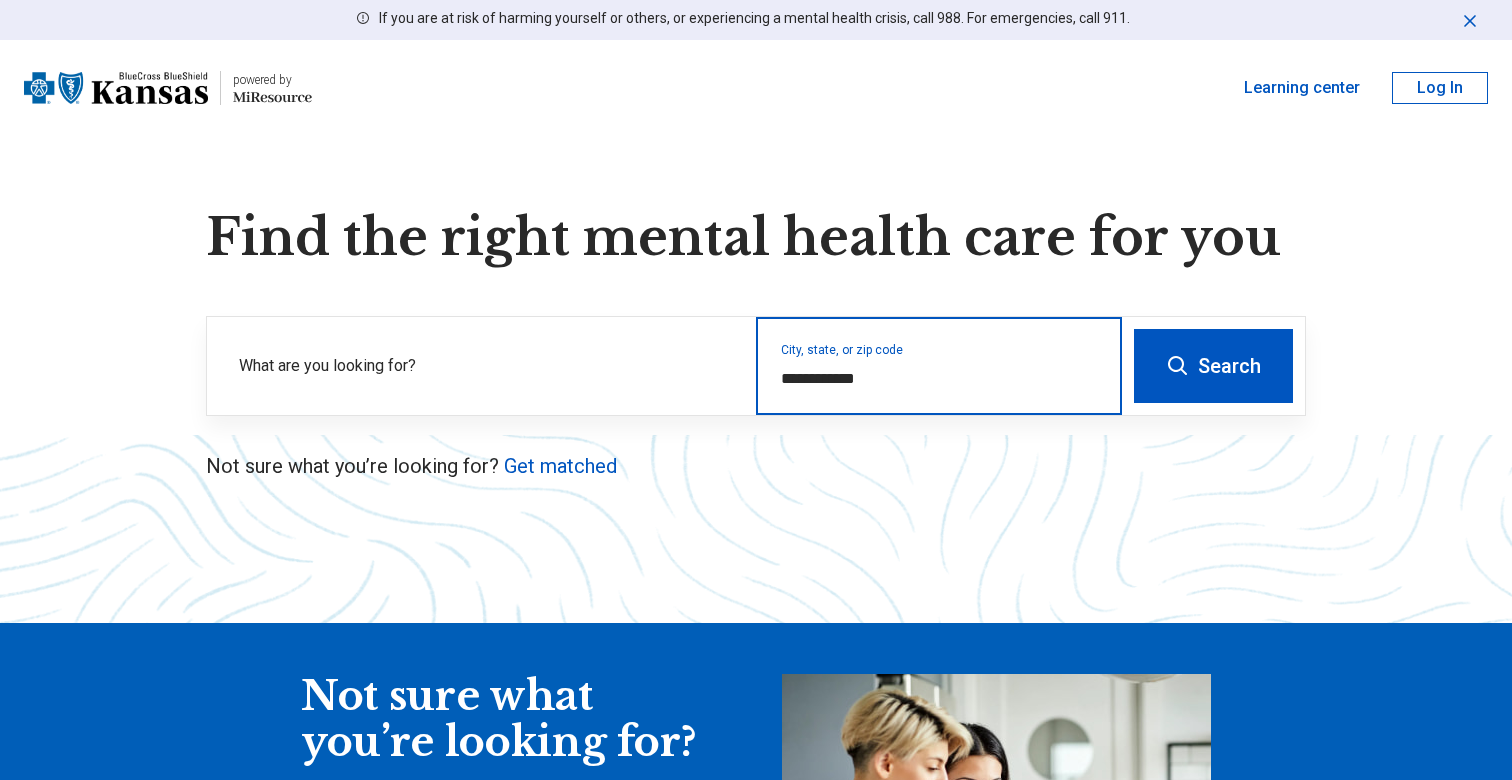 click on "**********" at bounding box center [939, 379] 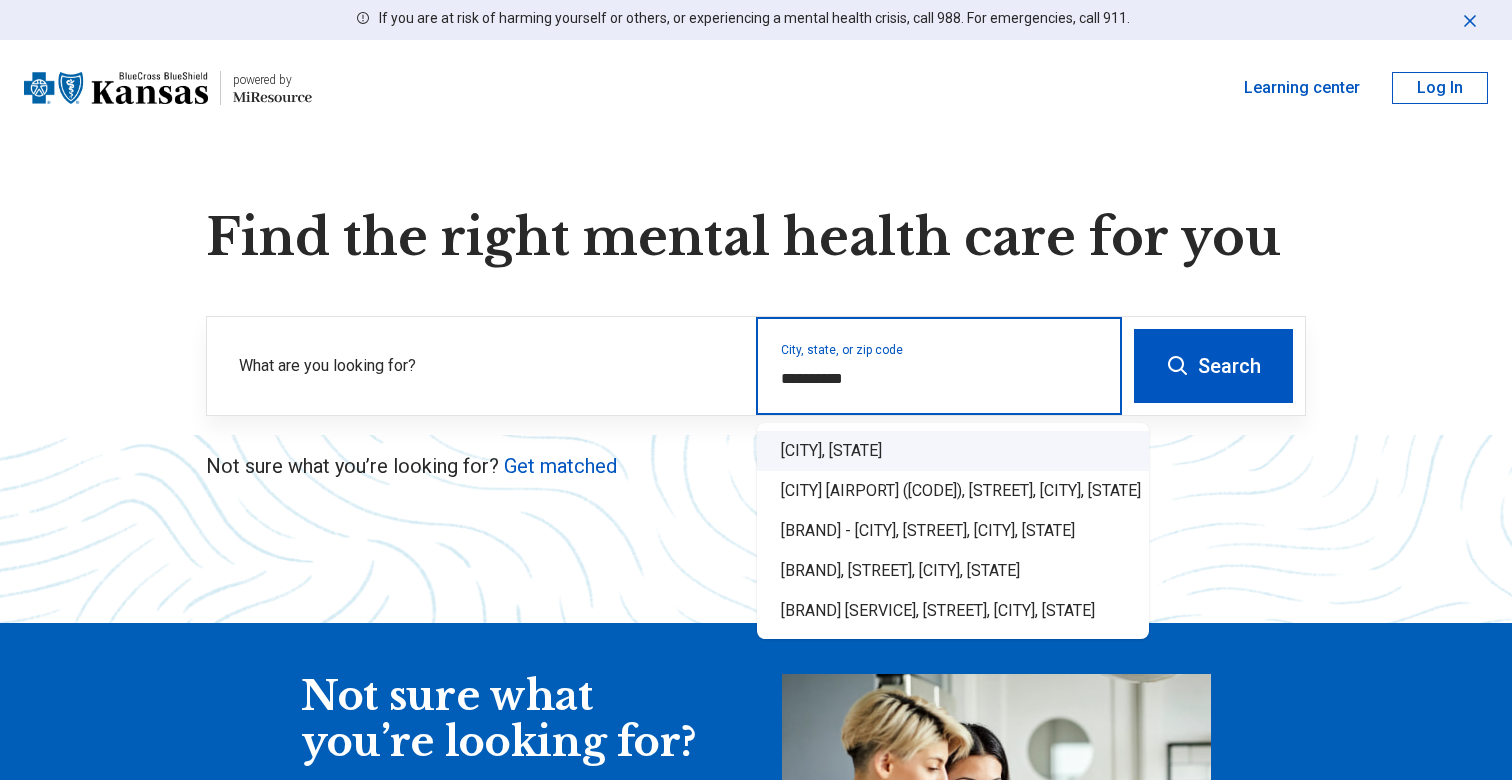 click on "[CITY], [STATE]" at bounding box center [953, 451] 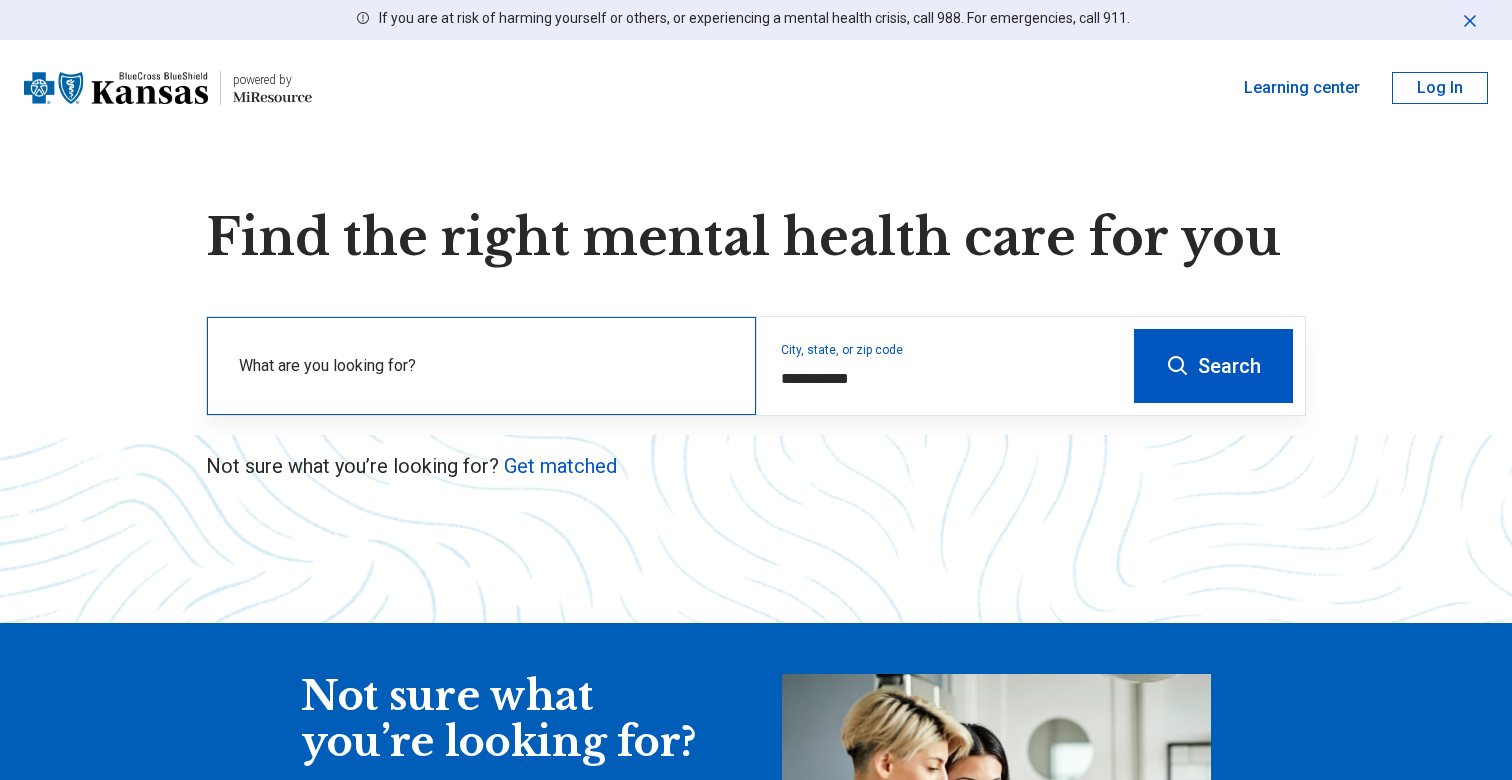 click on "What are you looking for?" at bounding box center [485, 366] 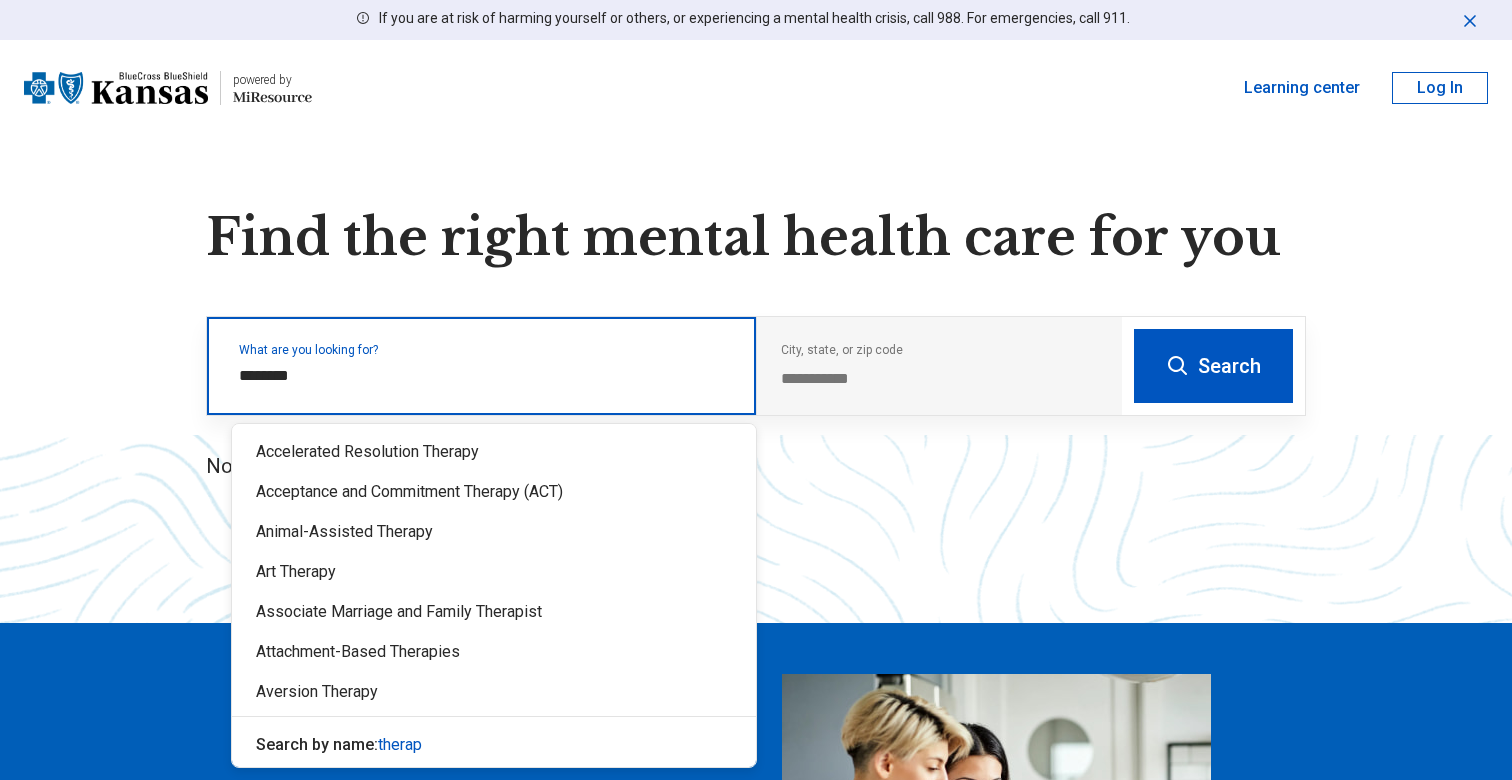 type on "*********" 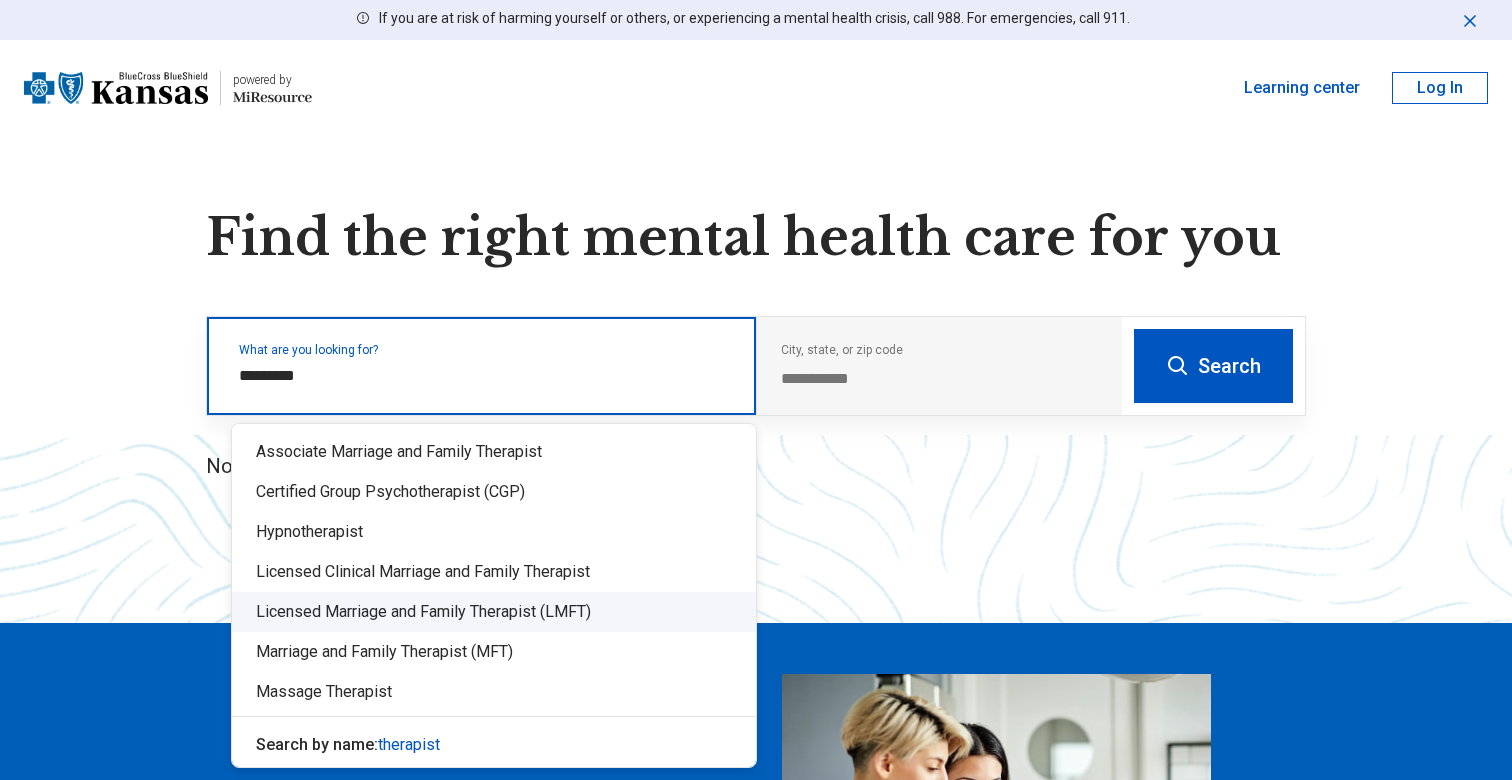 click on "Licensed Marriage and Family Therapist (LMFT)" at bounding box center (494, 612) 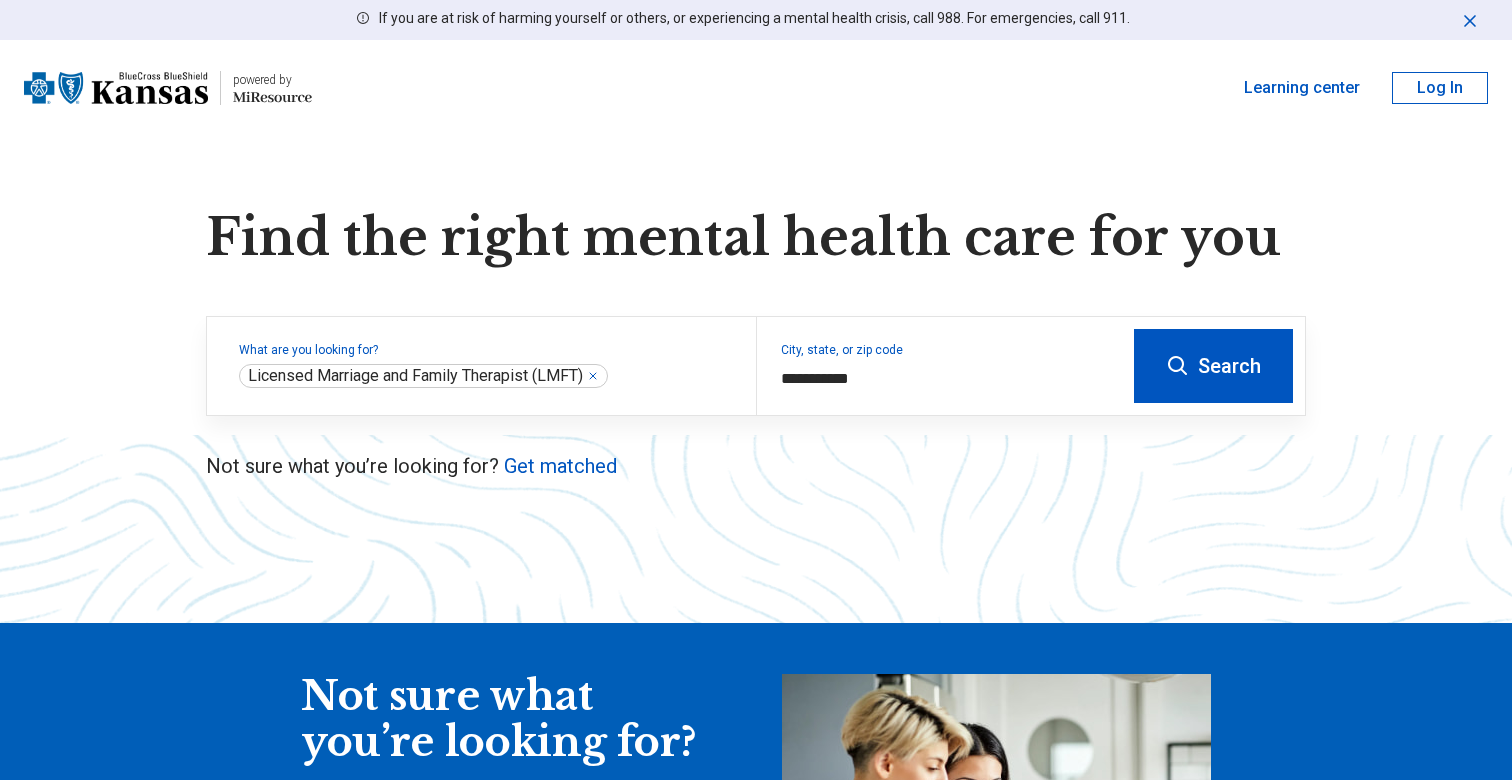 click on "Search" at bounding box center [1213, 366] 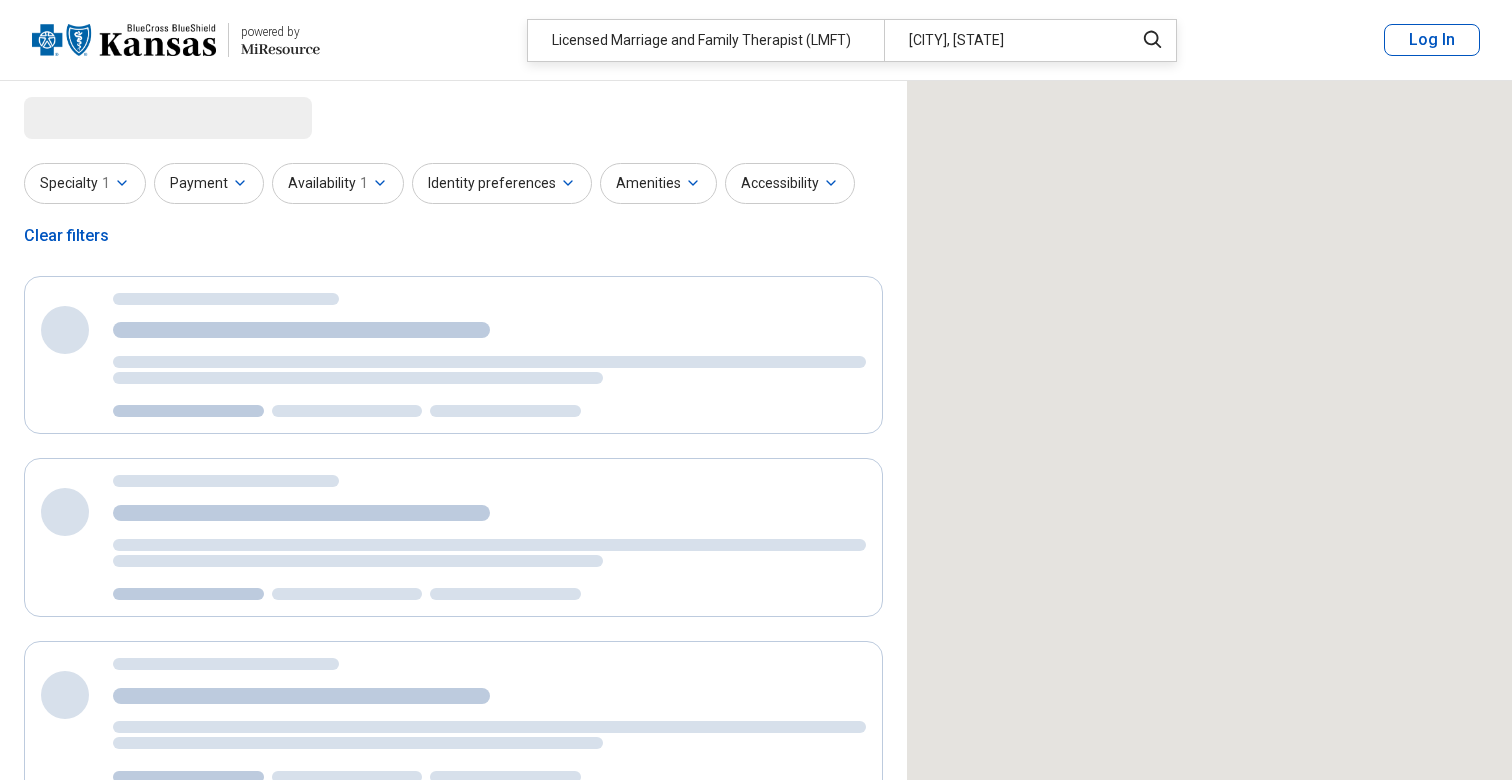 select on "***" 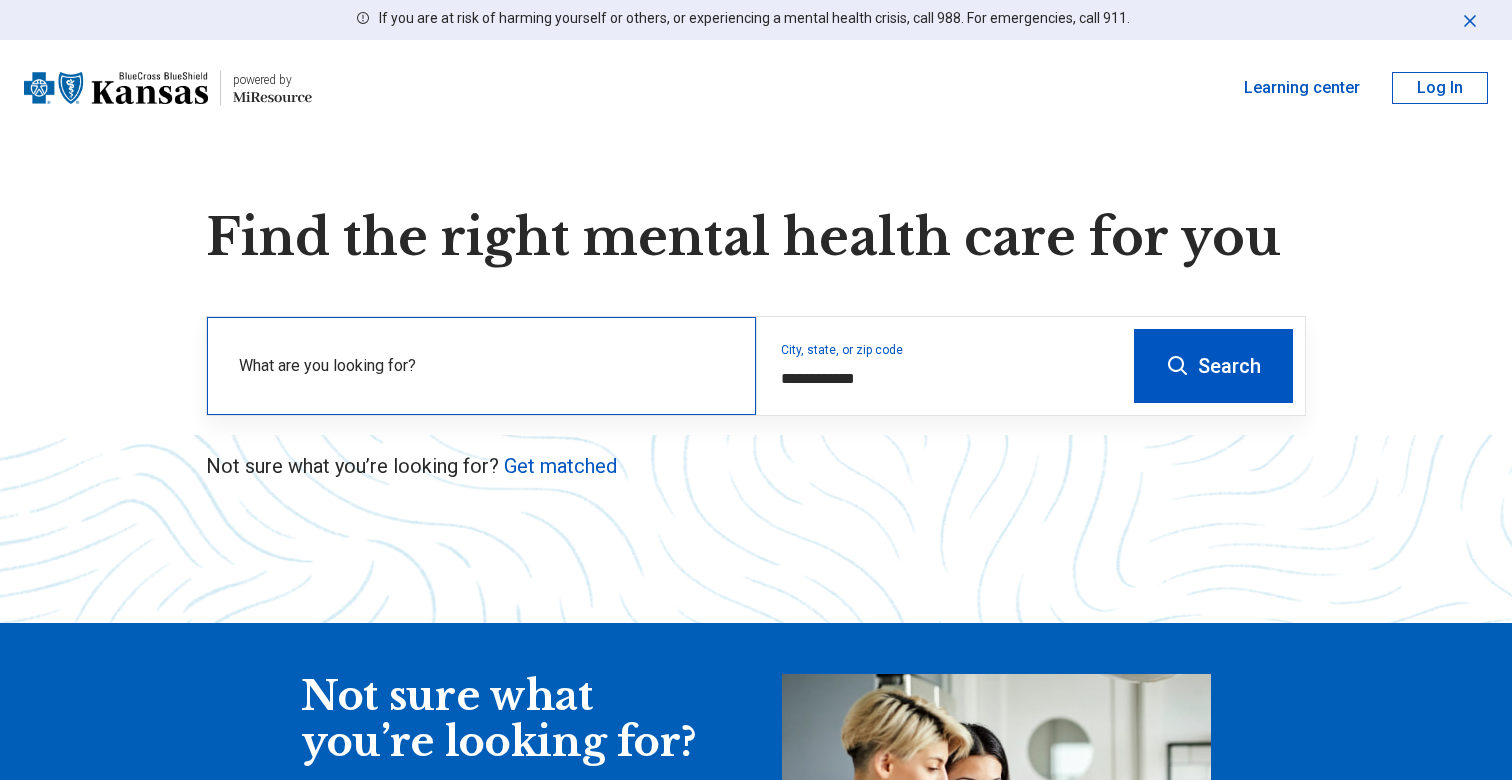 click on "What are you looking for?" at bounding box center (485, 366) 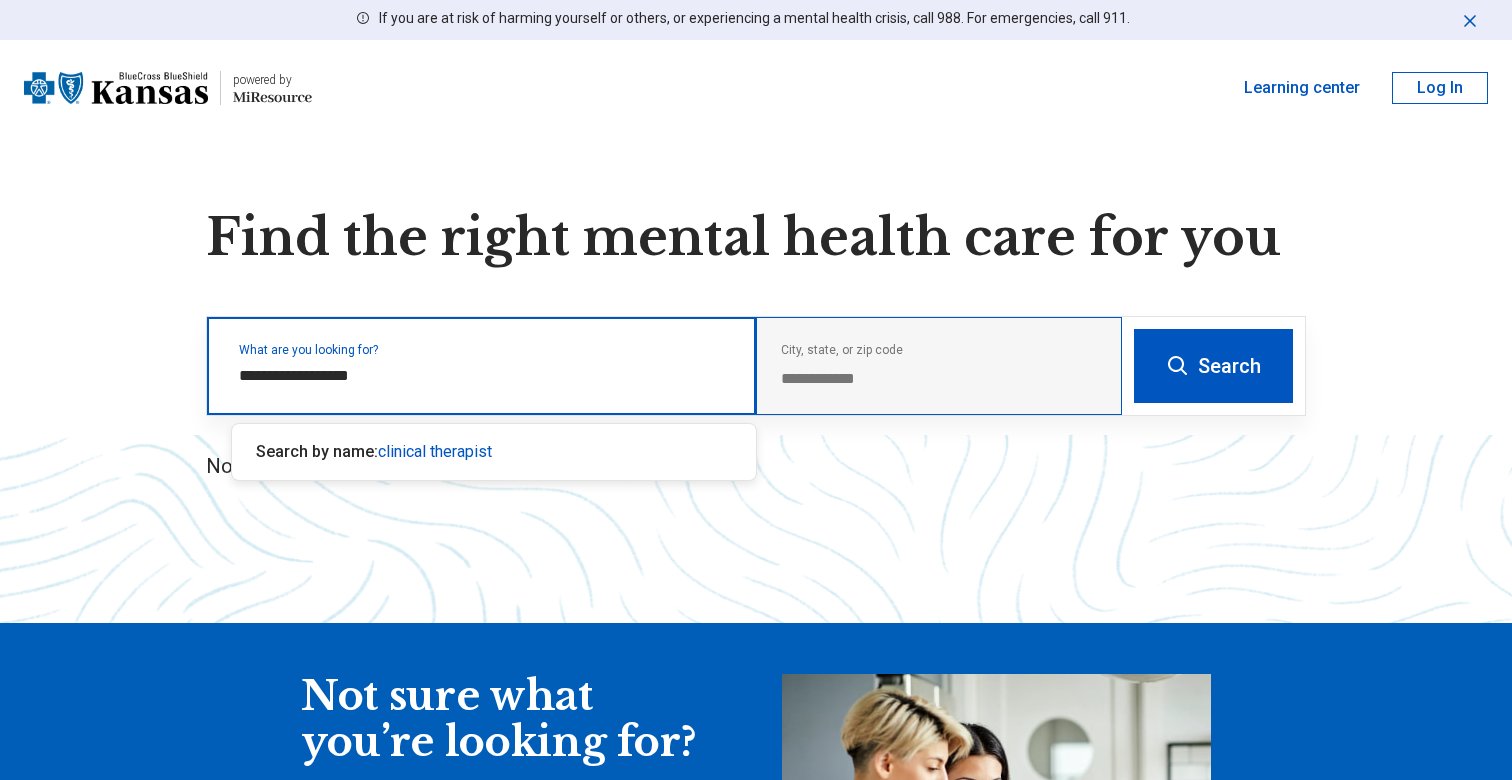 type on "**********" 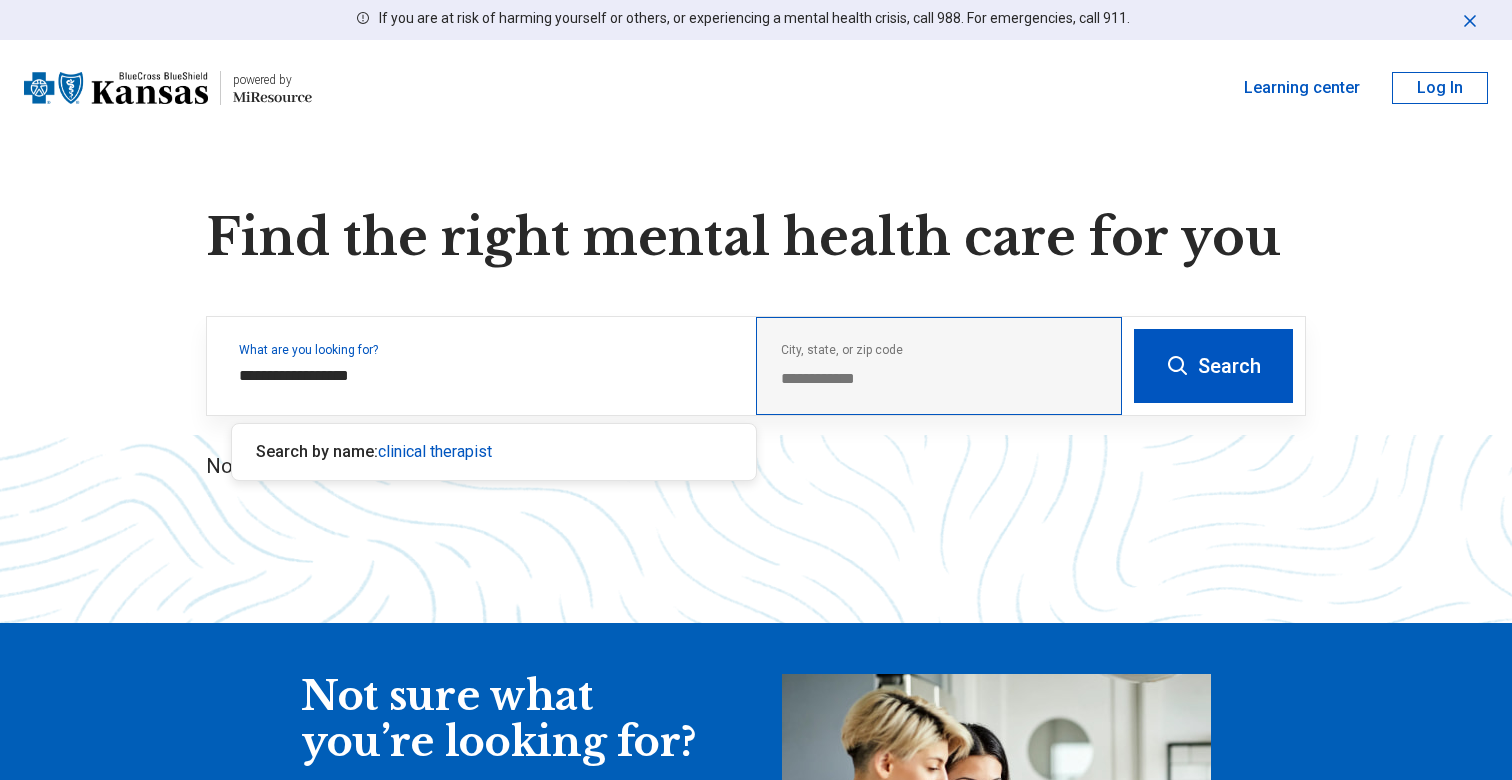 click on "City, state, or zip code [ZIP]" at bounding box center [939, 366] 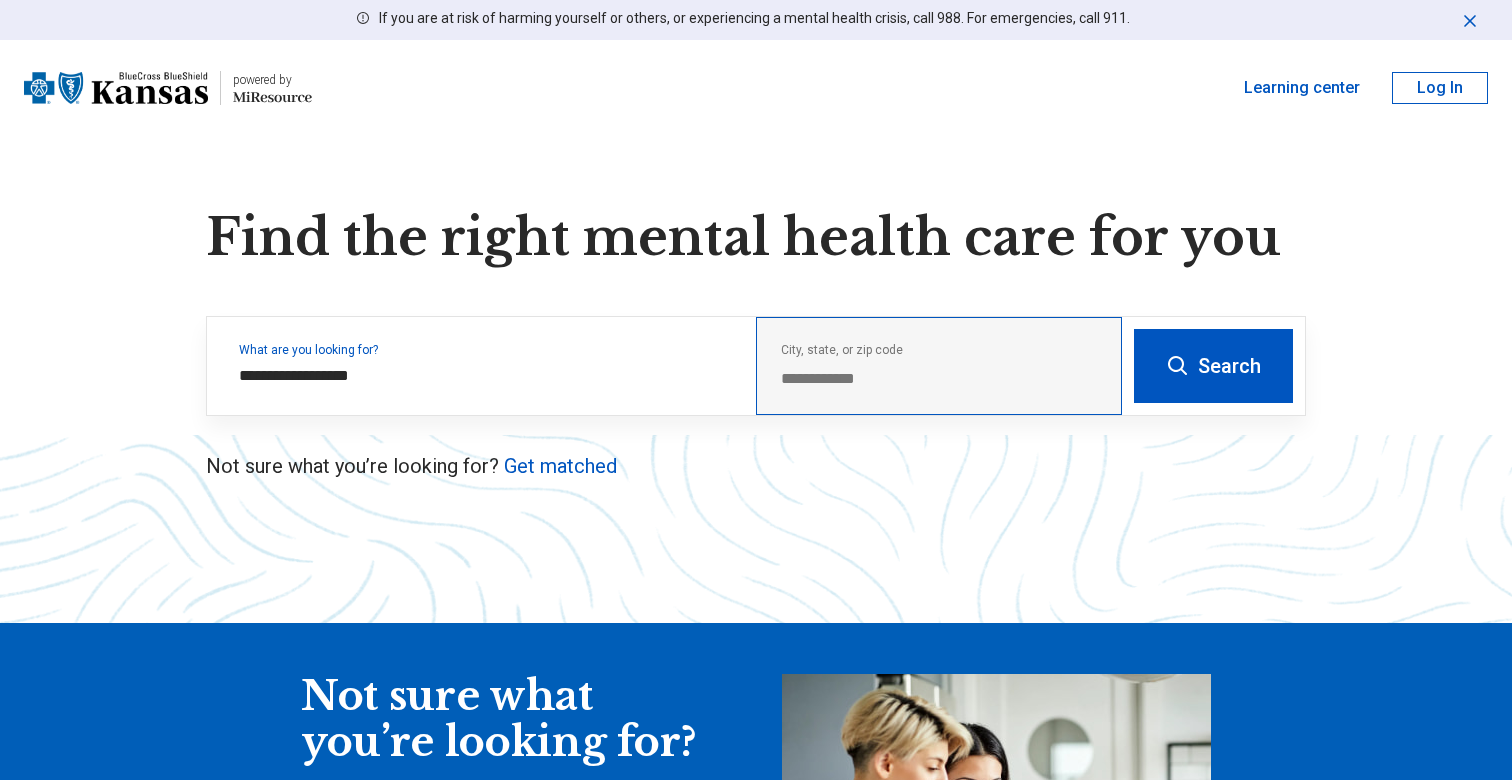 click on "City, state, or zip code [ZIP]" at bounding box center [939, 366] 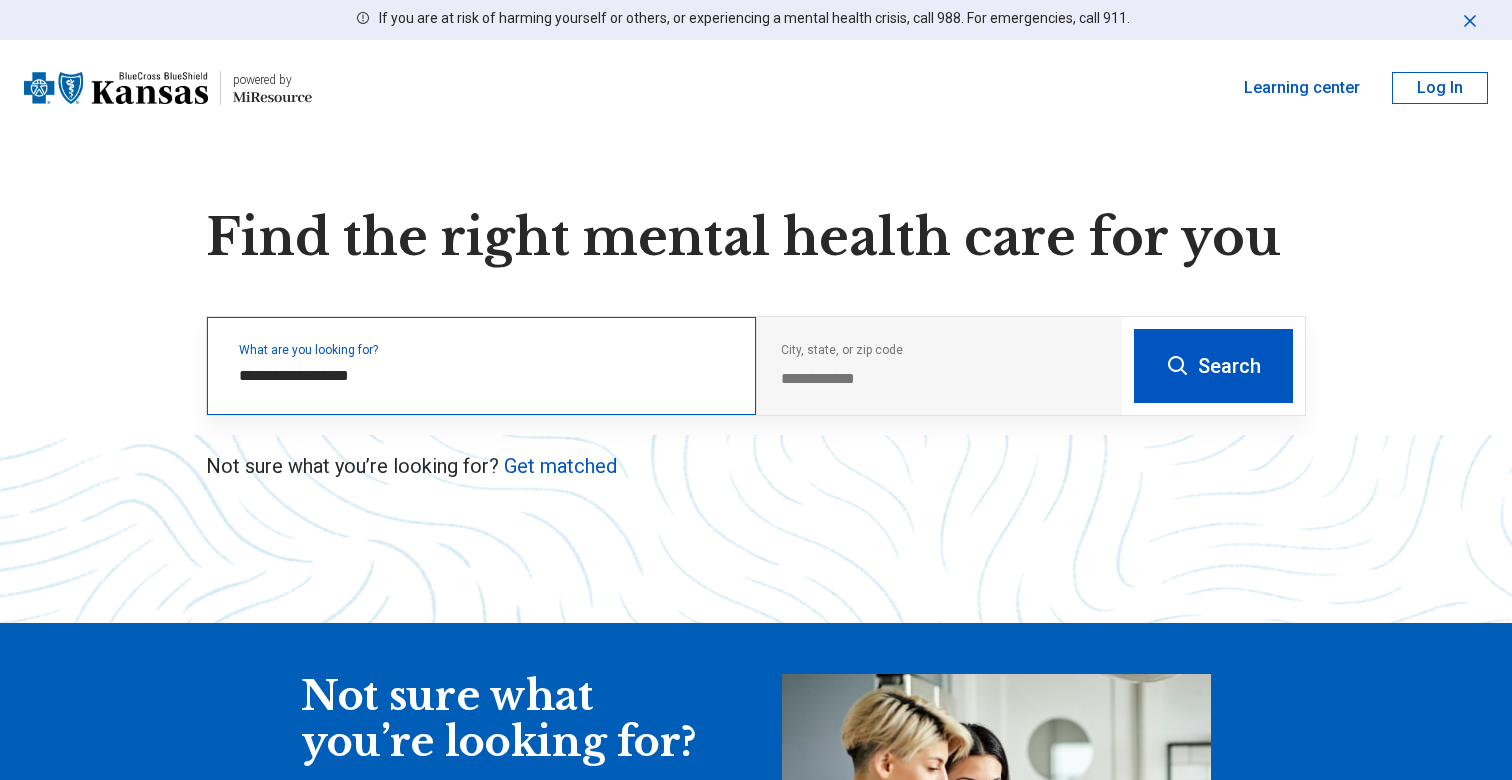 click on "What are you looking for?" at bounding box center [485, 350] 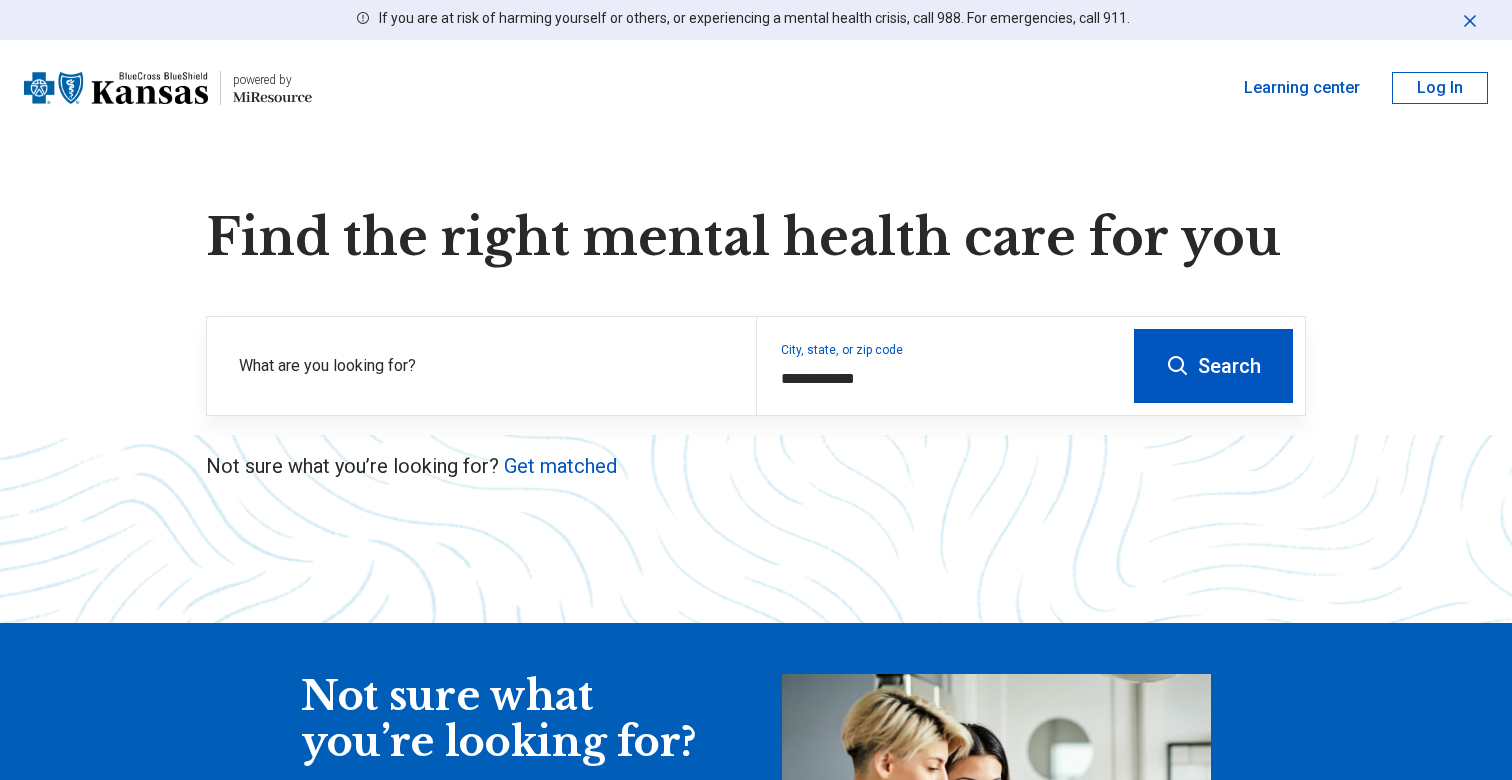 scroll, scrollTop: 0, scrollLeft: 0, axis: both 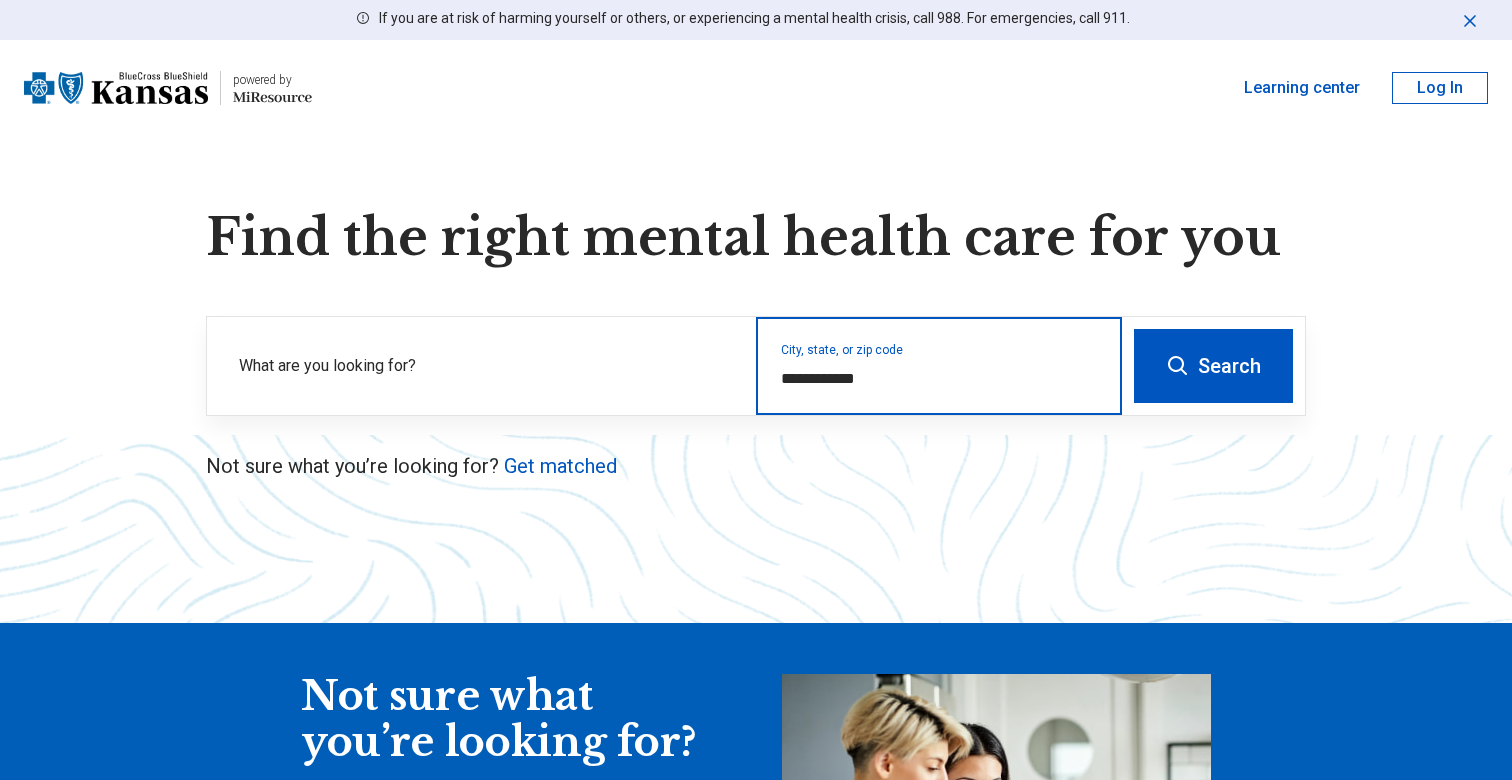 click on "**********" at bounding box center [939, 379] 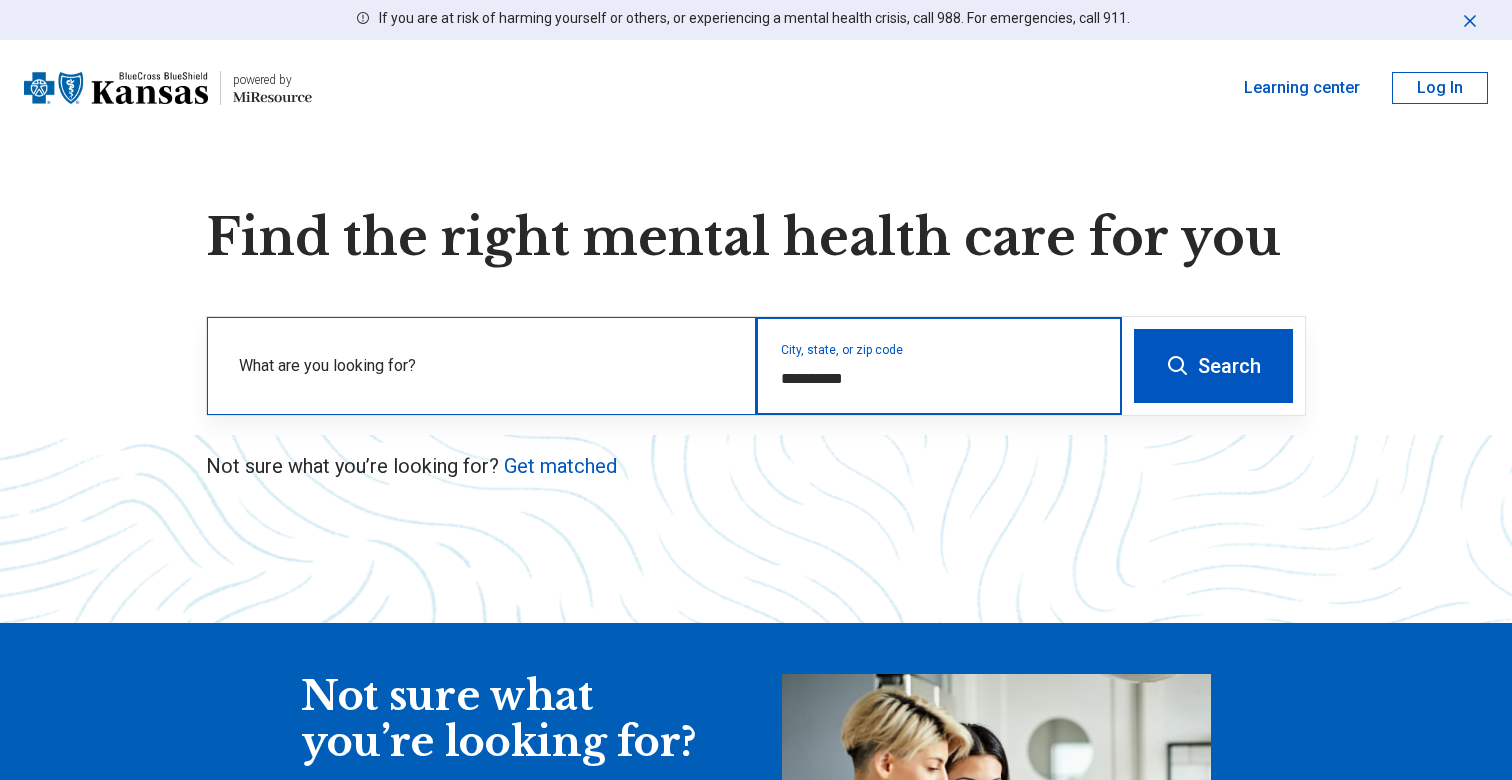 type on "**********" 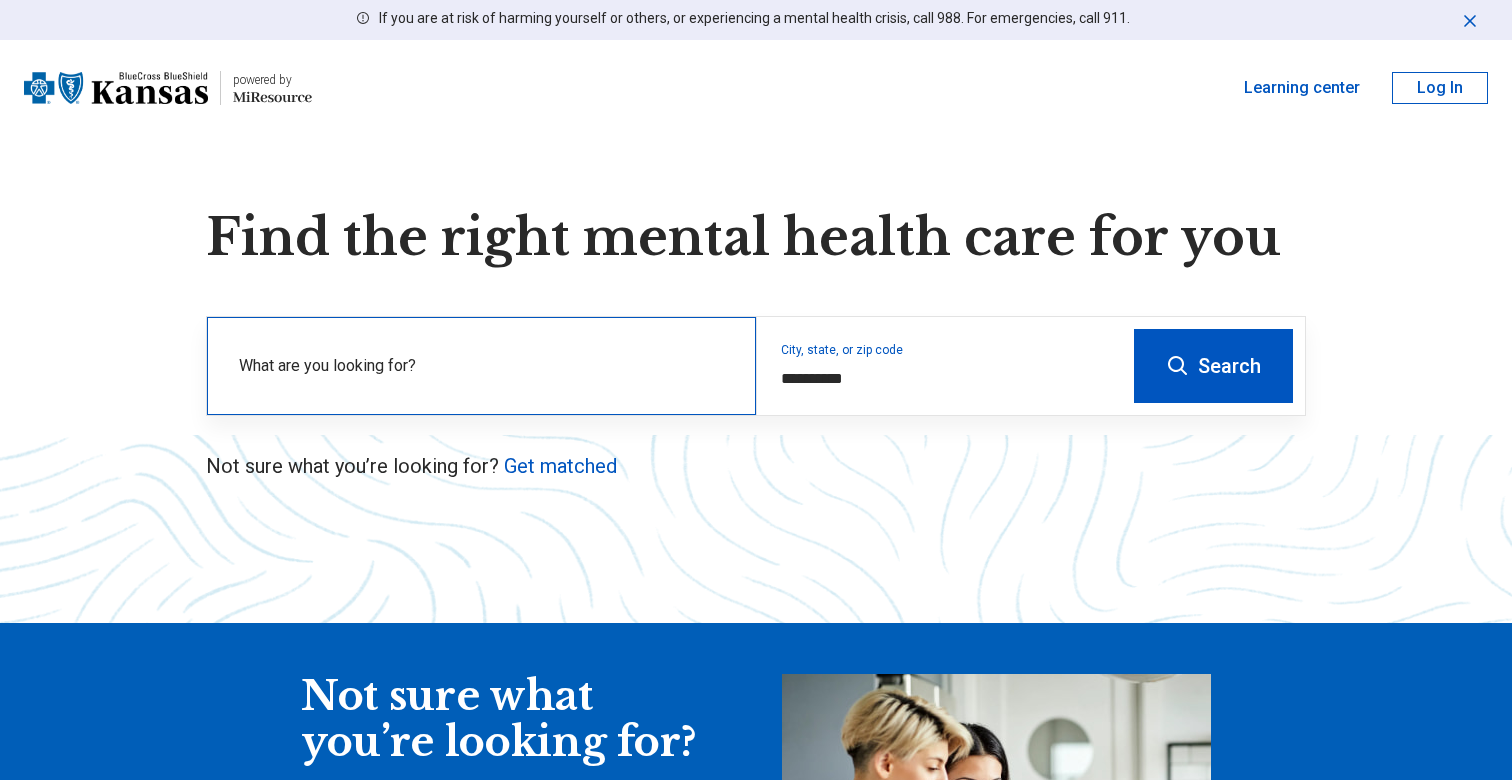 click on "What are you looking for?" at bounding box center [485, 366] 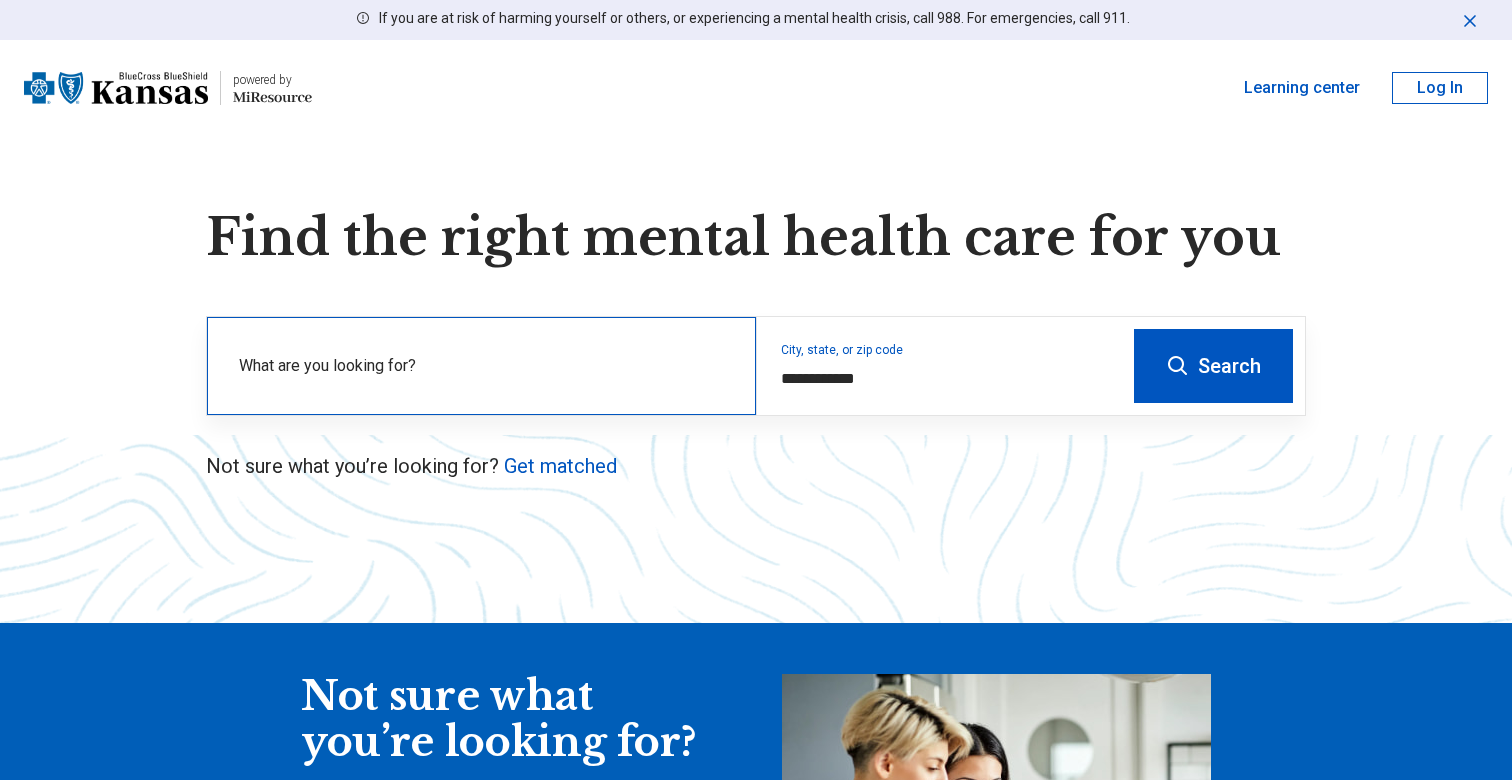 click on "What are you looking for?" at bounding box center (485, 366) 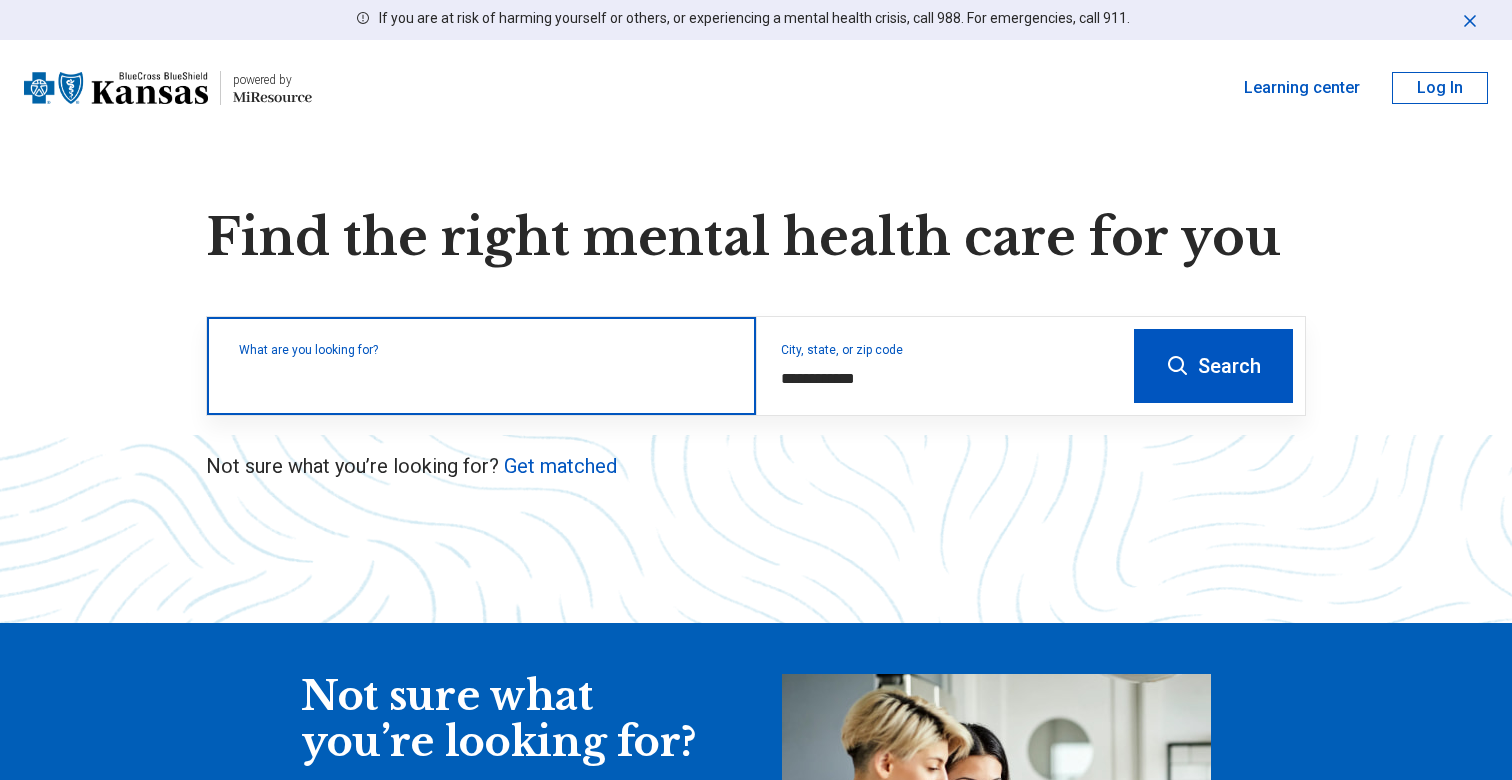 click at bounding box center (485, 376) 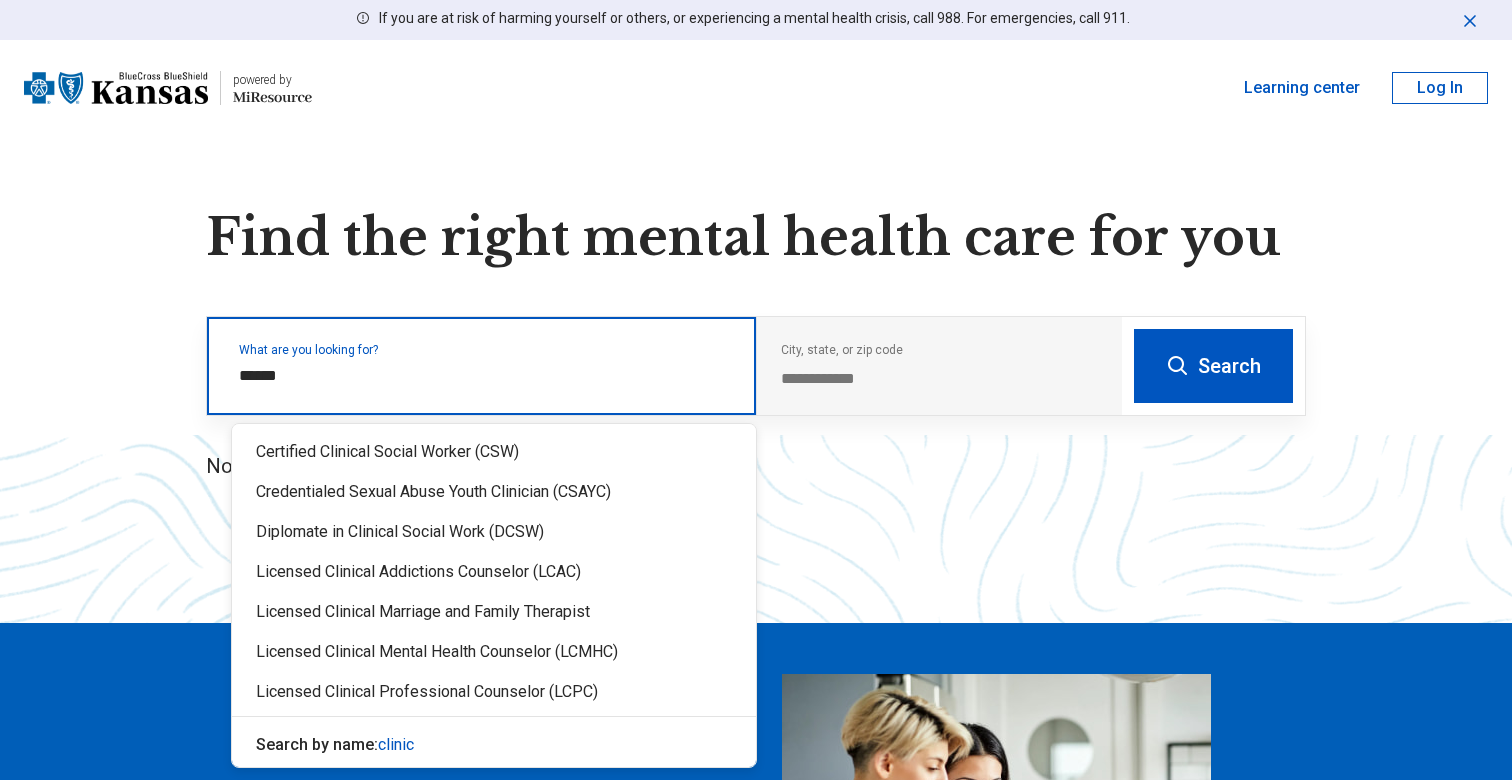 type on "*******" 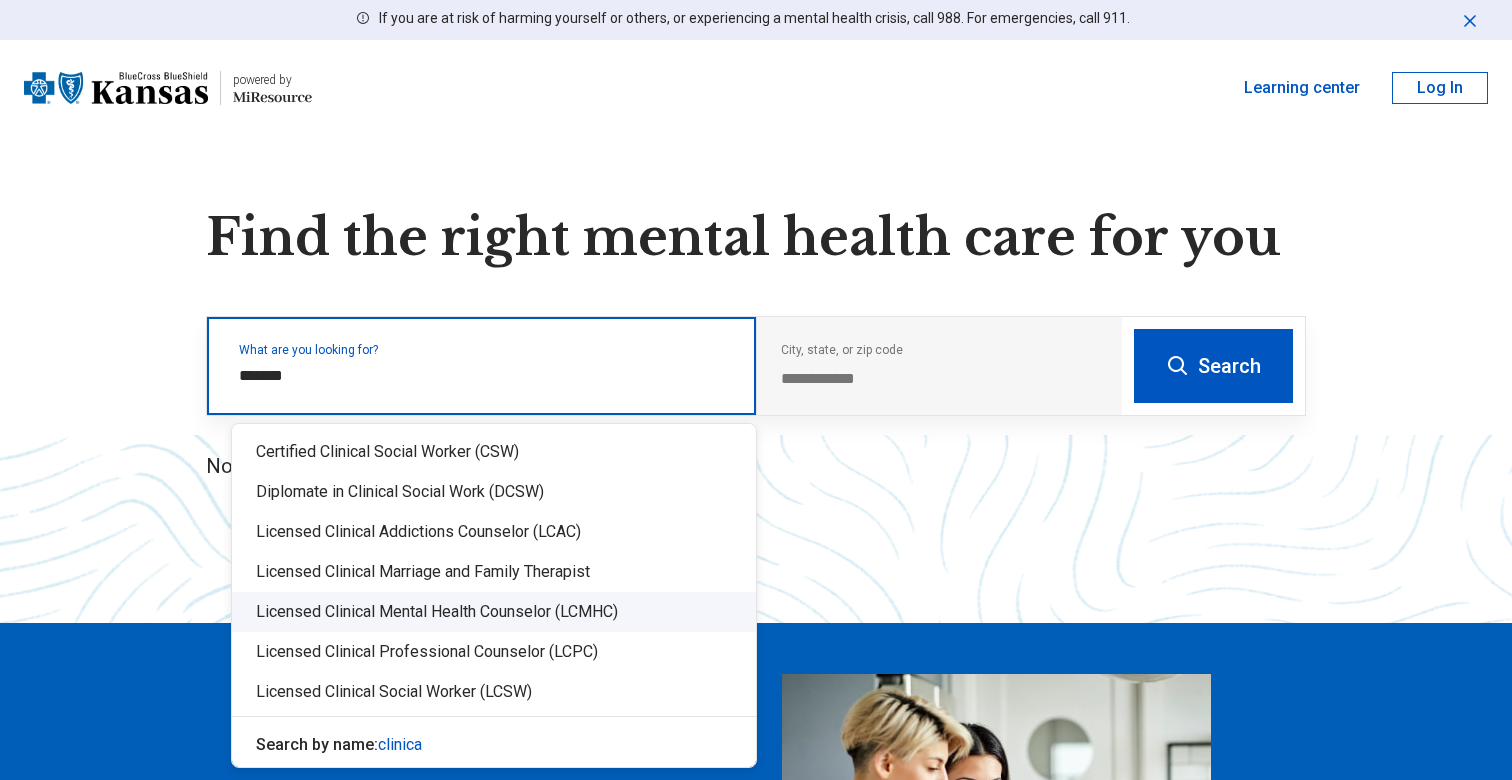 click on "Licensed Clinical Mental Health Counselor (LCMHC)" at bounding box center (494, 612) 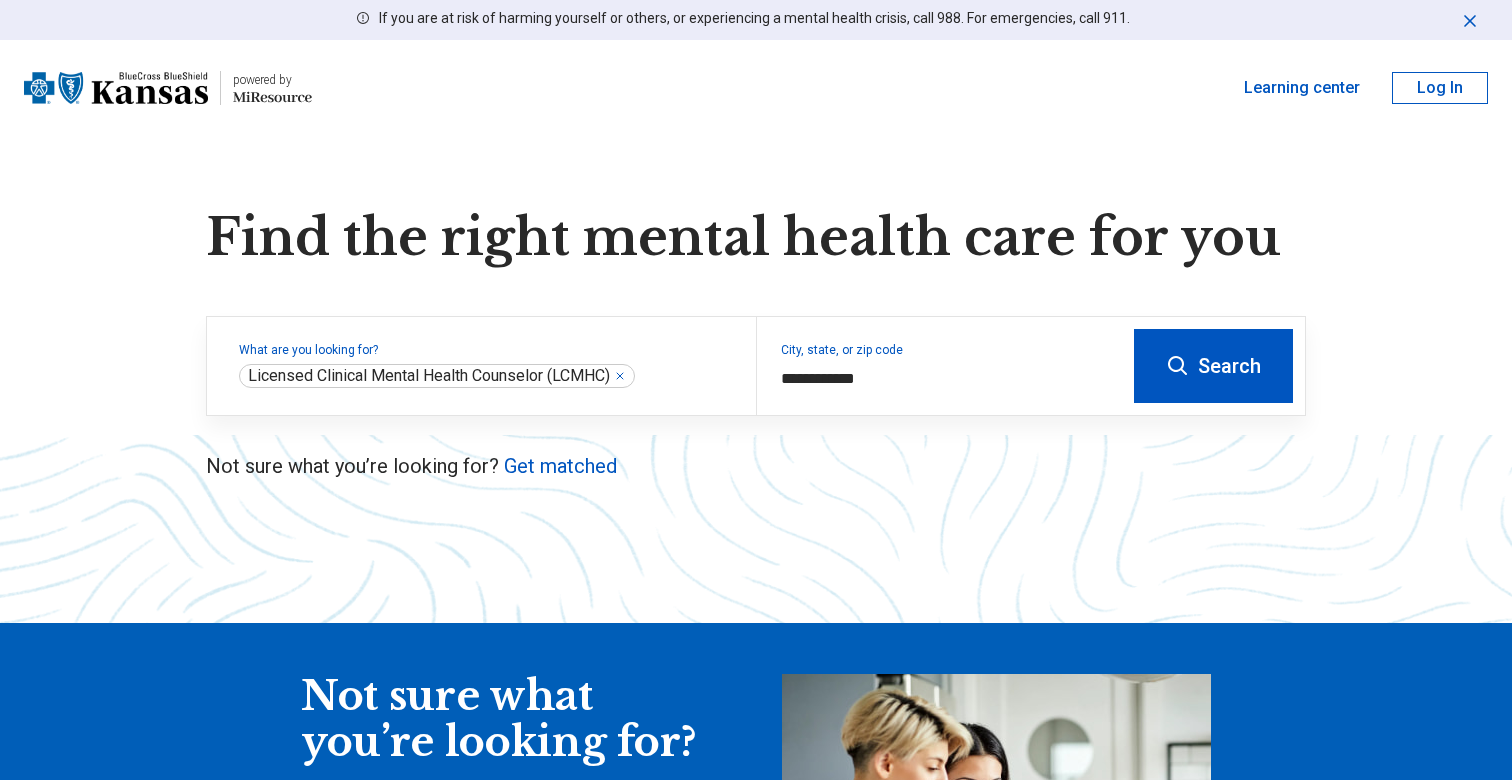 click on "Search" at bounding box center [1213, 366] 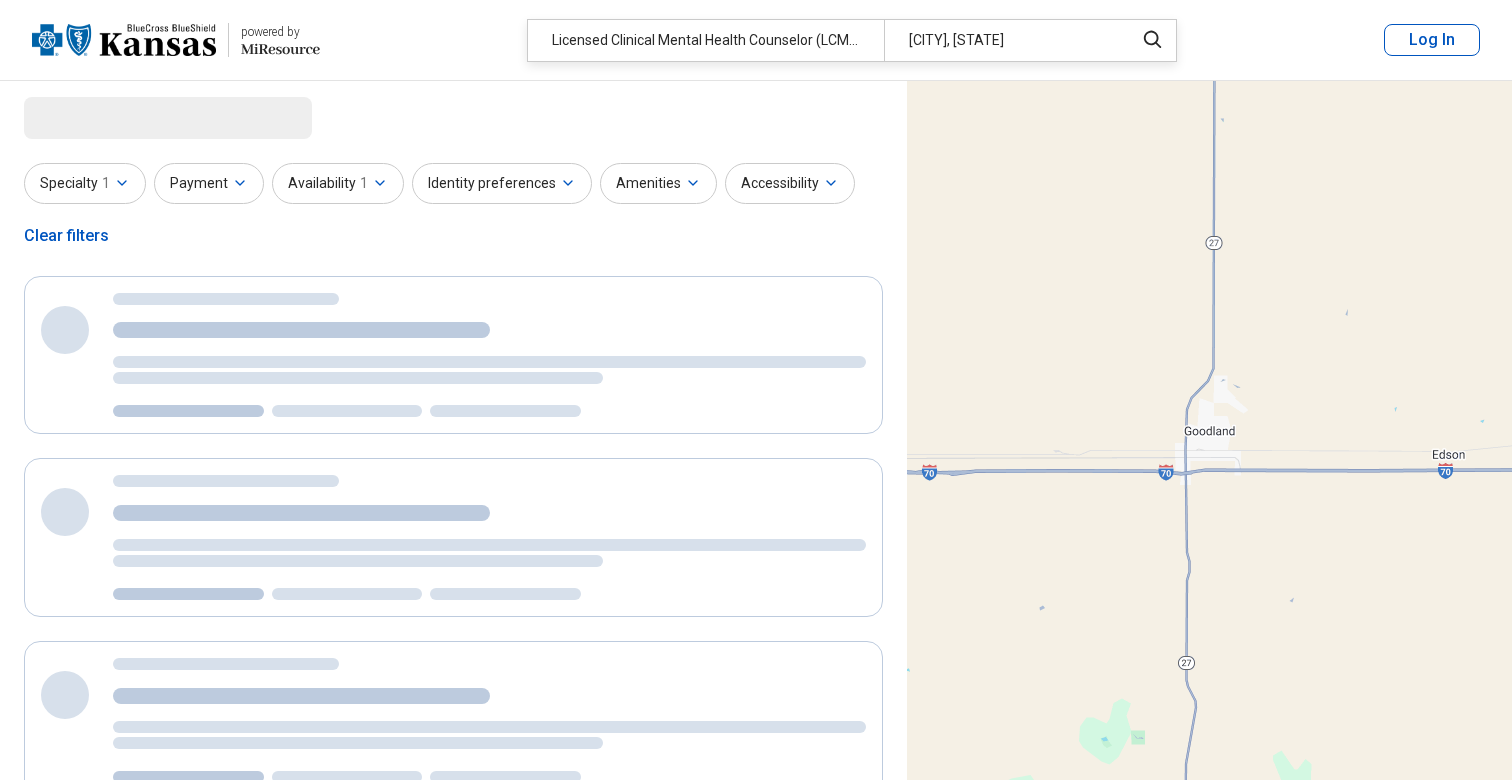 select on "***" 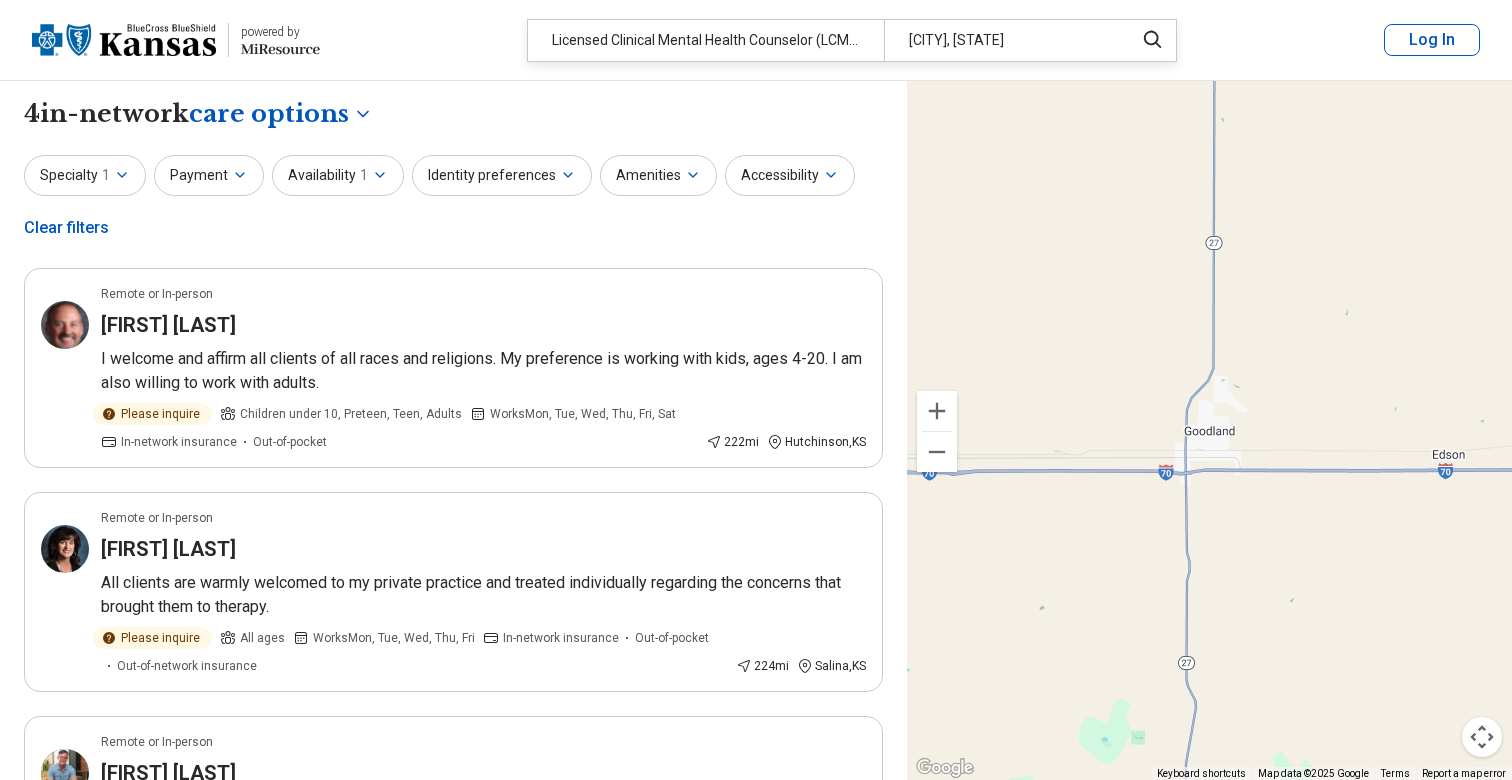 scroll, scrollTop: 0, scrollLeft: 0, axis: both 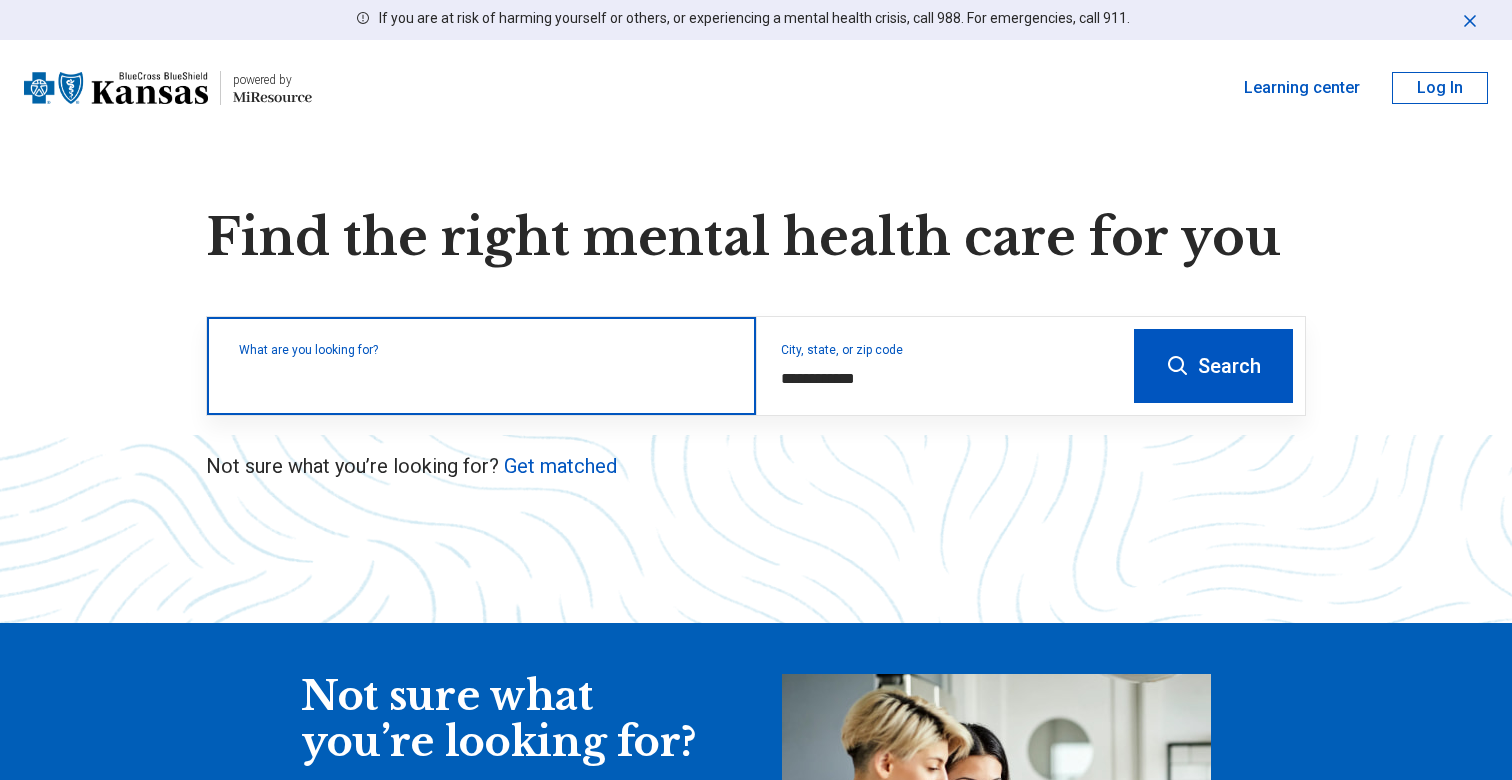 click at bounding box center [485, 376] 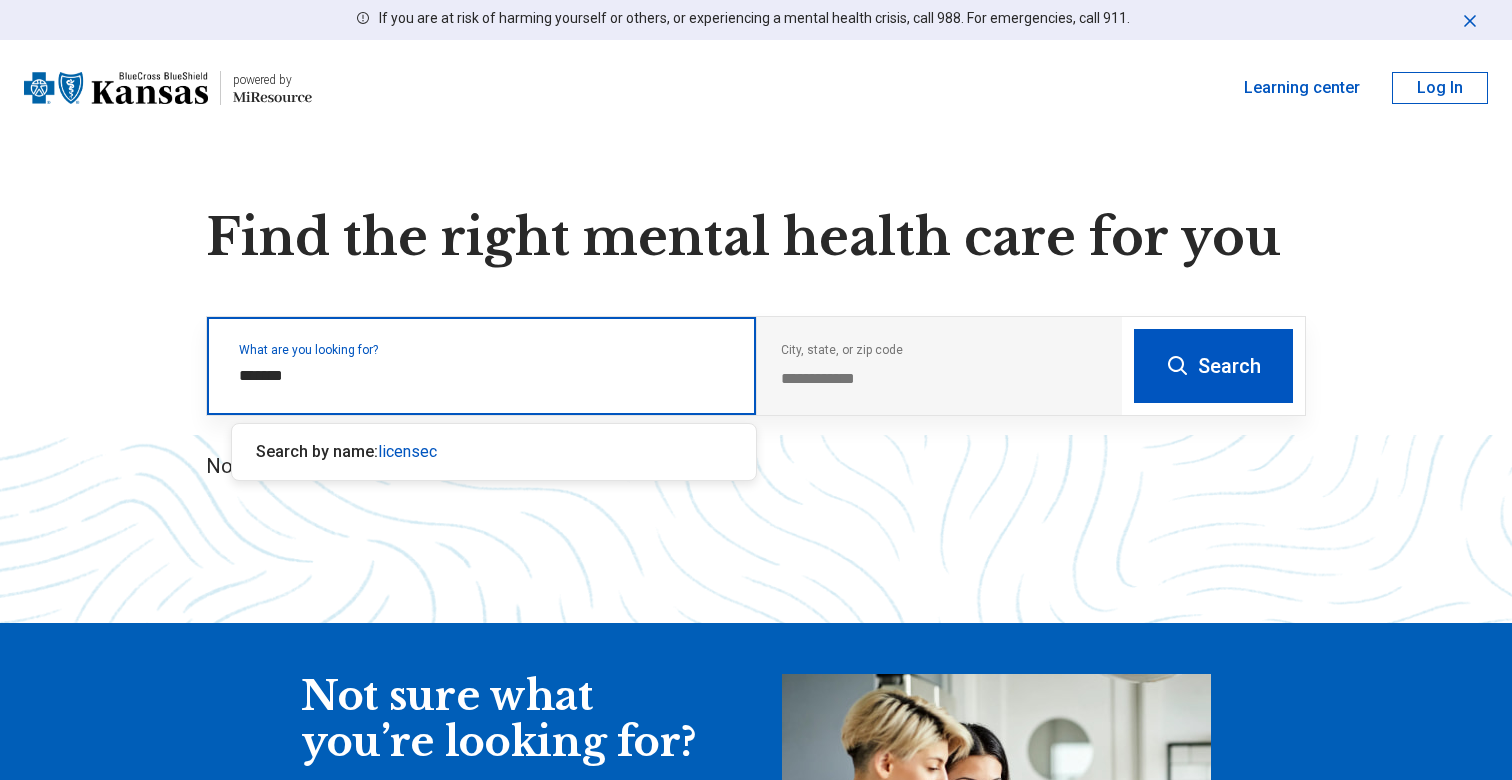 type on "********" 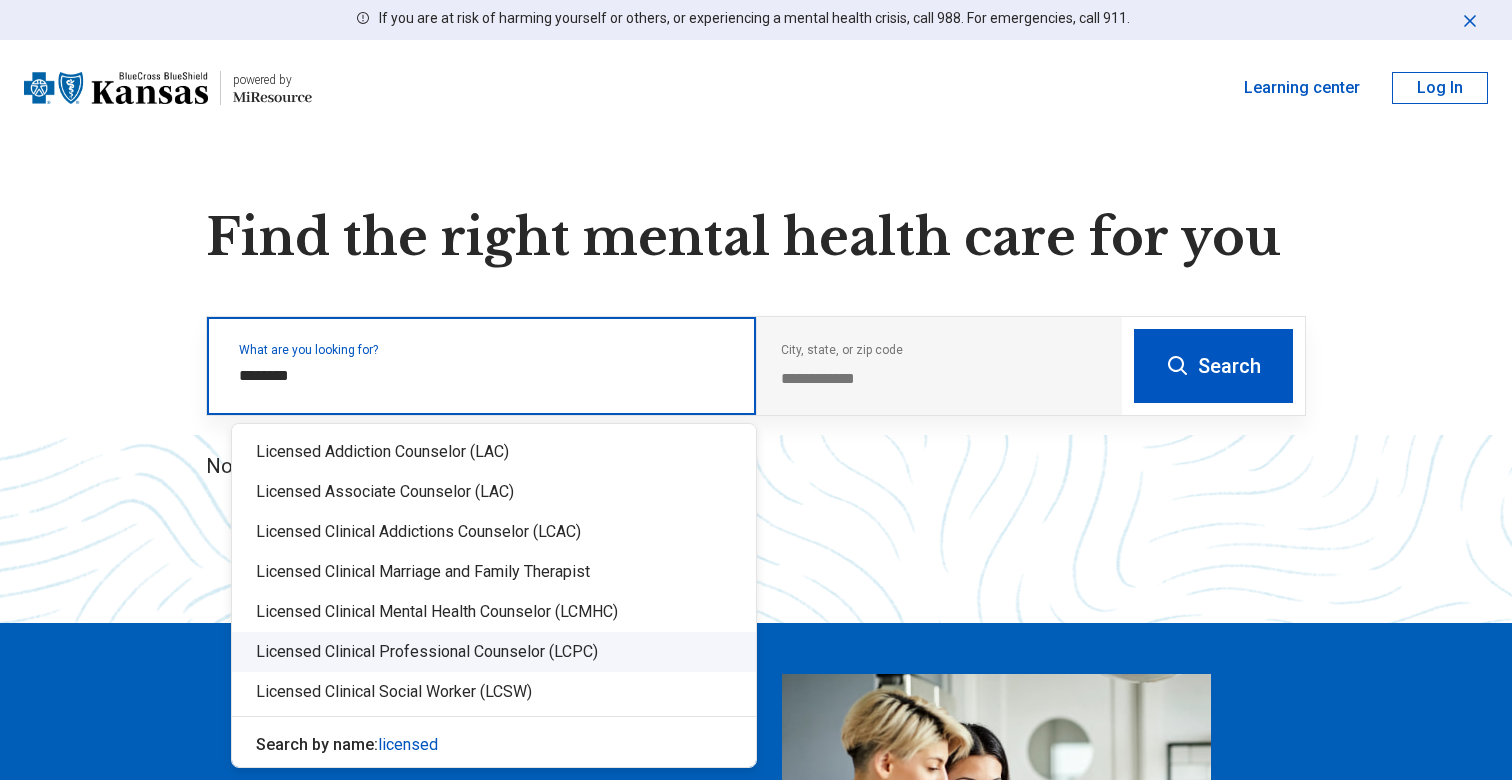 click on "Licensed Clinical Professional Counselor (LCPC)" at bounding box center (494, 652) 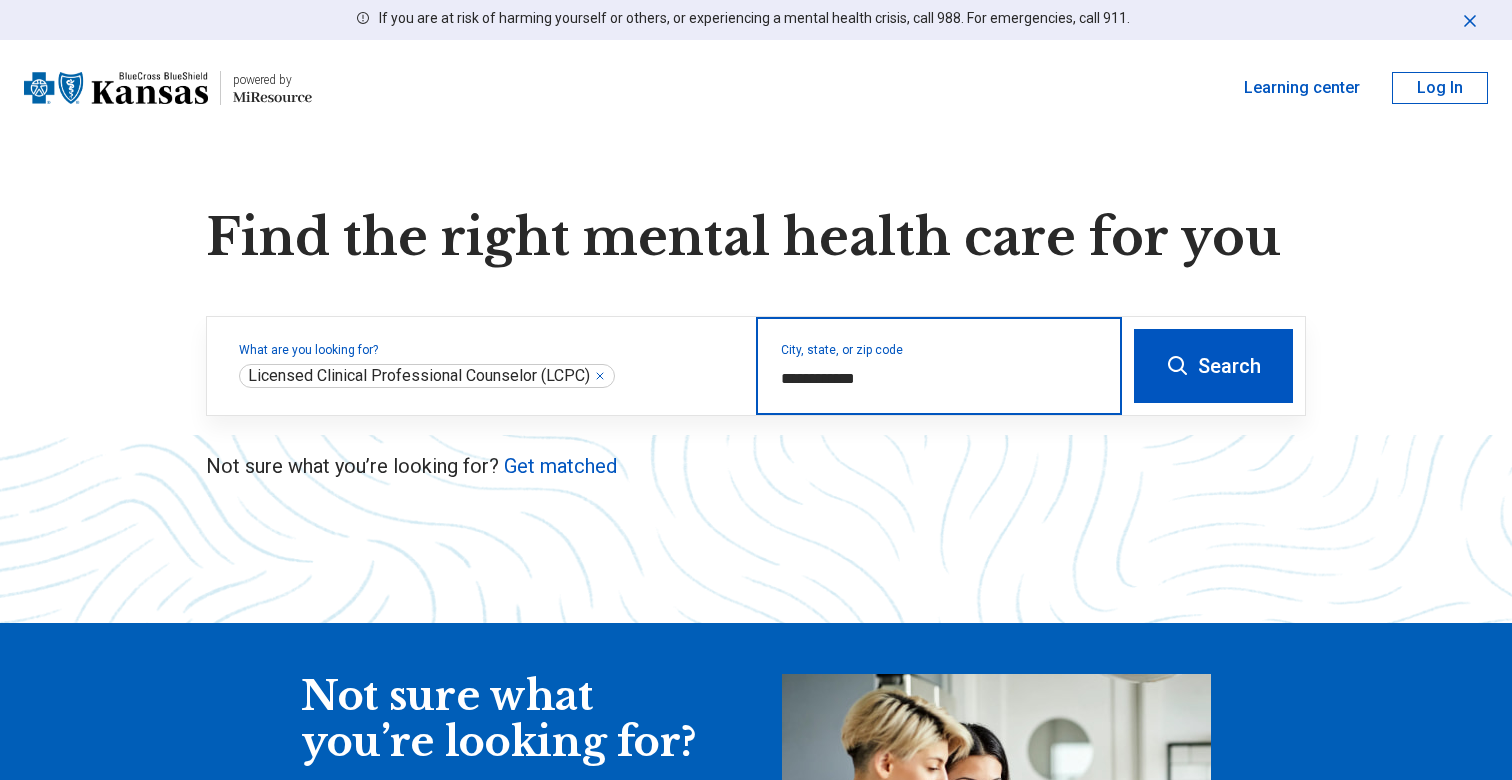click on "**********" at bounding box center (939, 379) 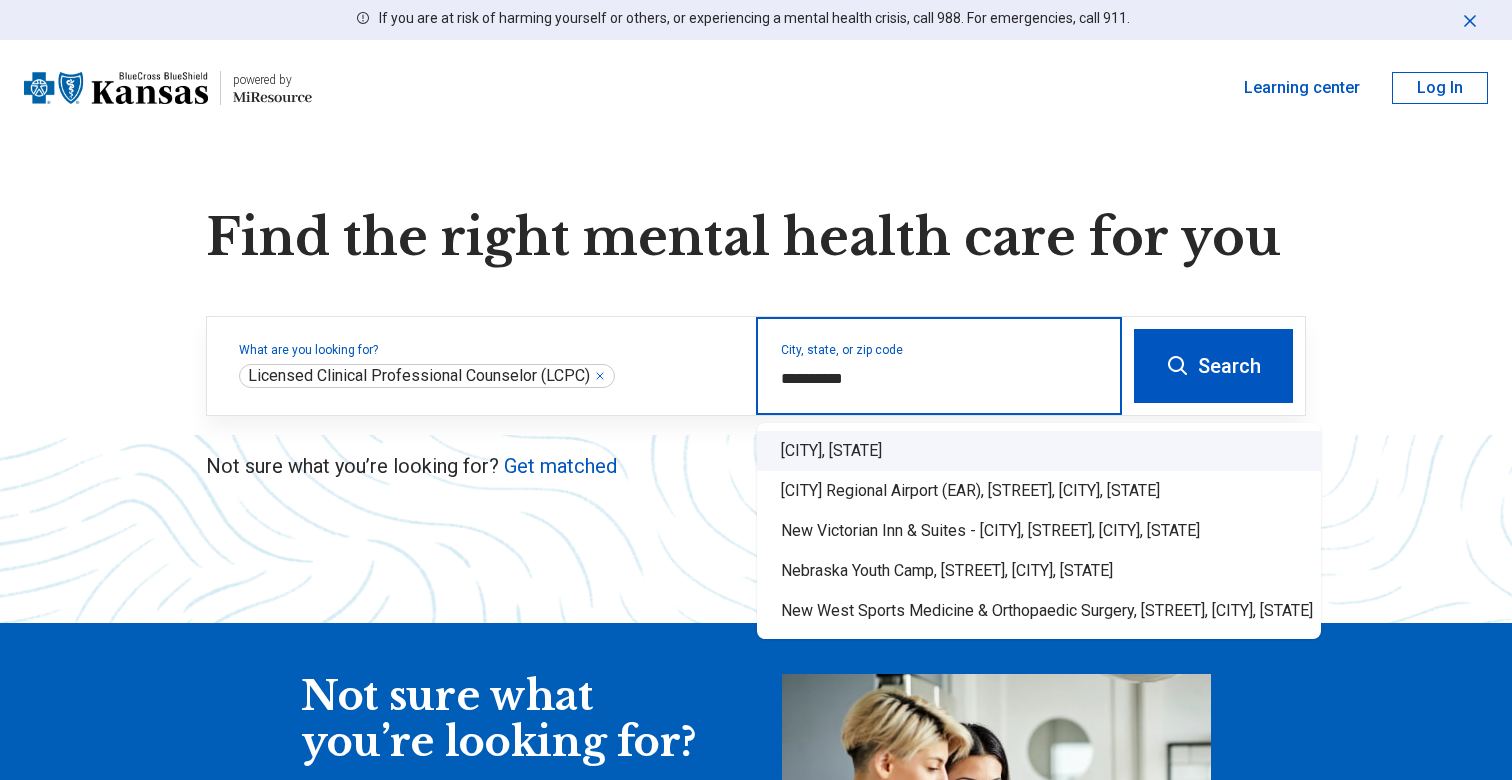 click on "[CITY], [STATE]" at bounding box center (1039, 451) 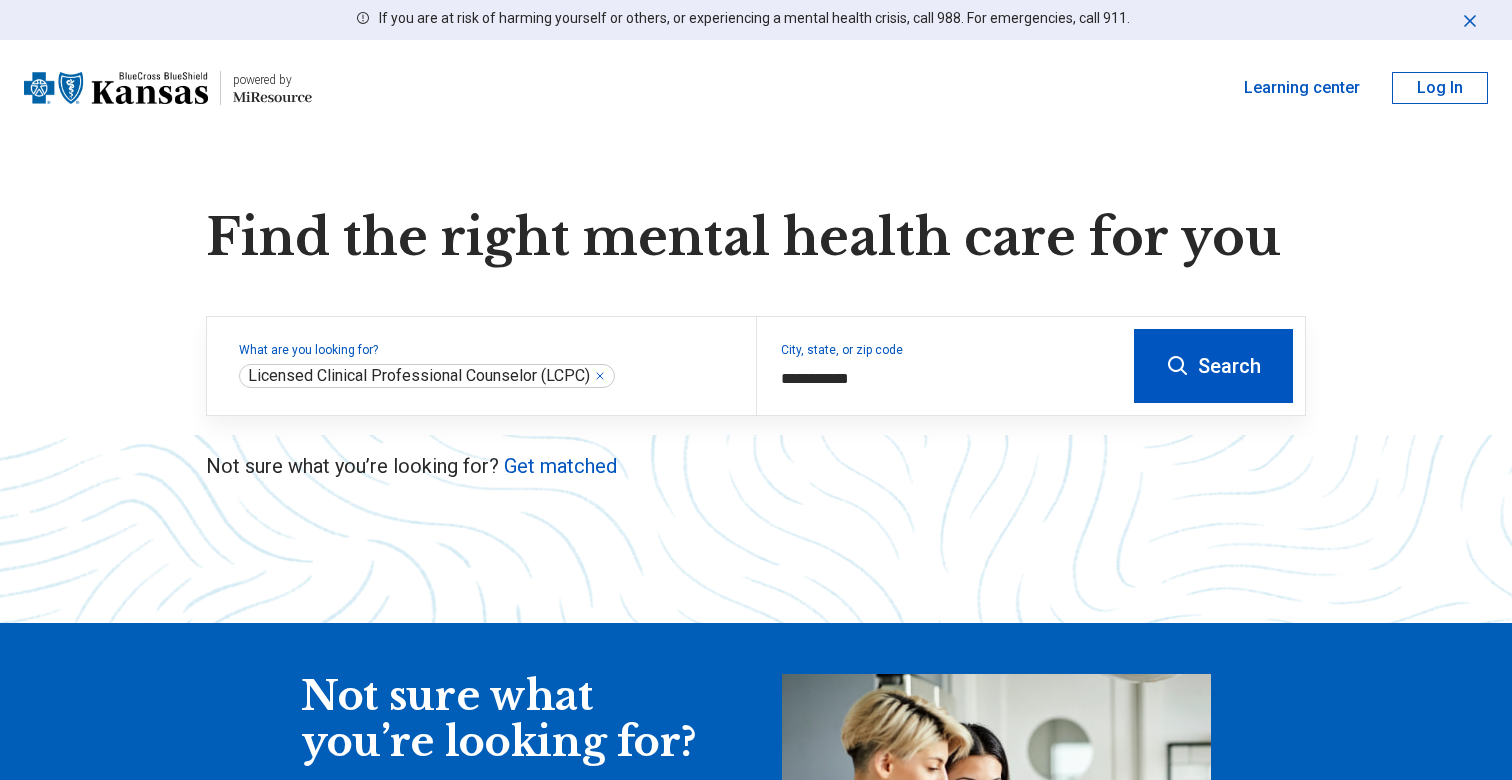 click on "Search" at bounding box center [1213, 366] 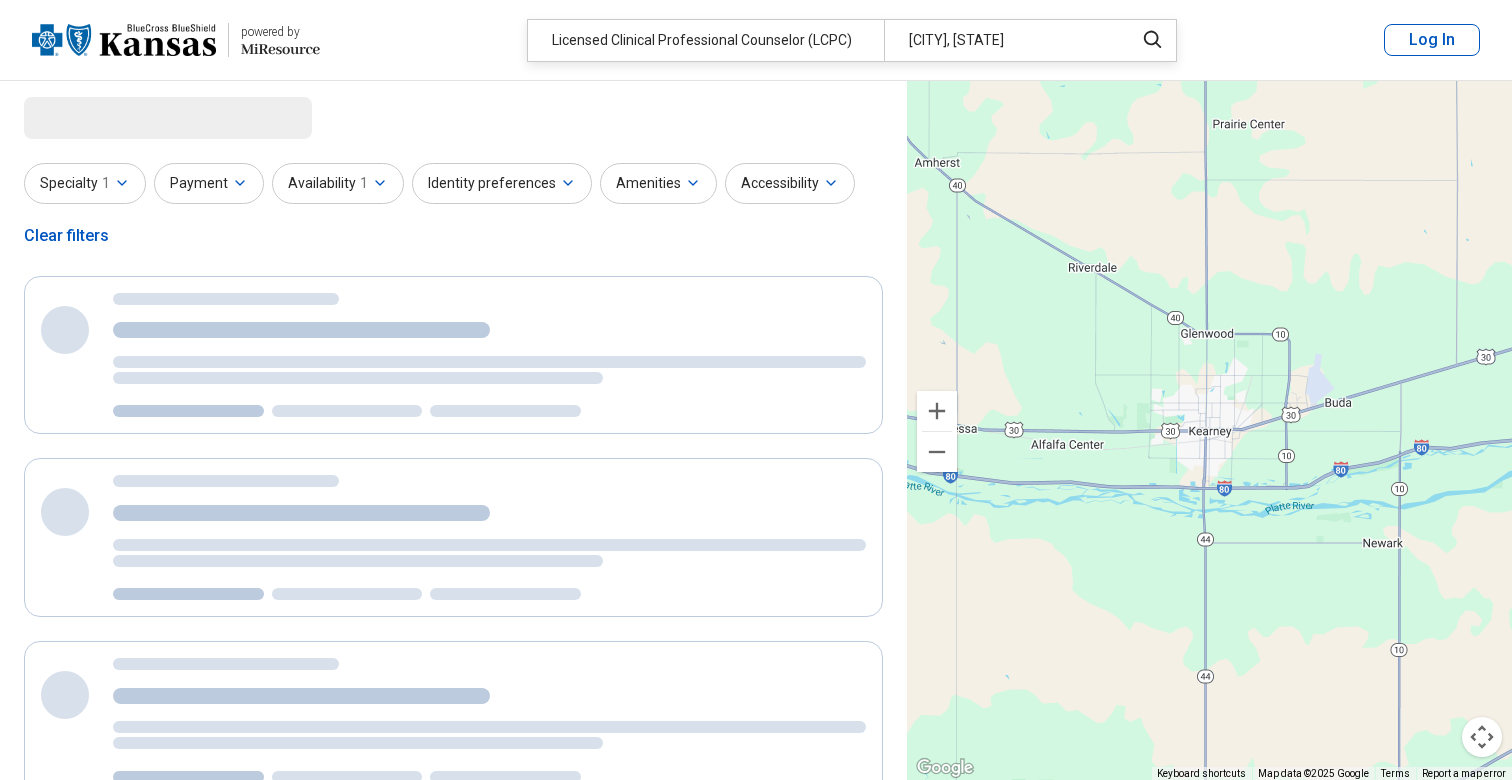 select on "***" 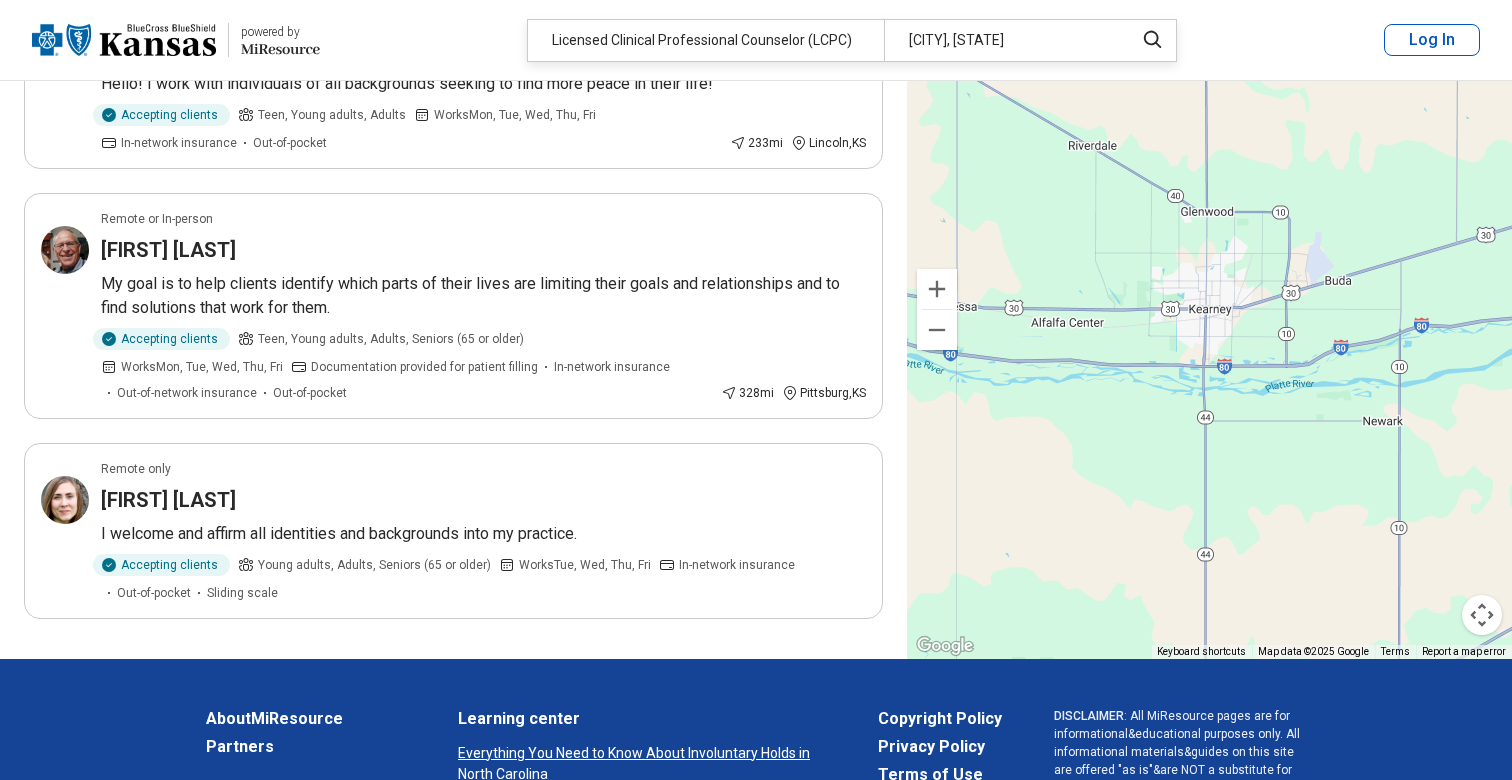 scroll, scrollTop: 279, scrollLeft: 0, axis: vertical 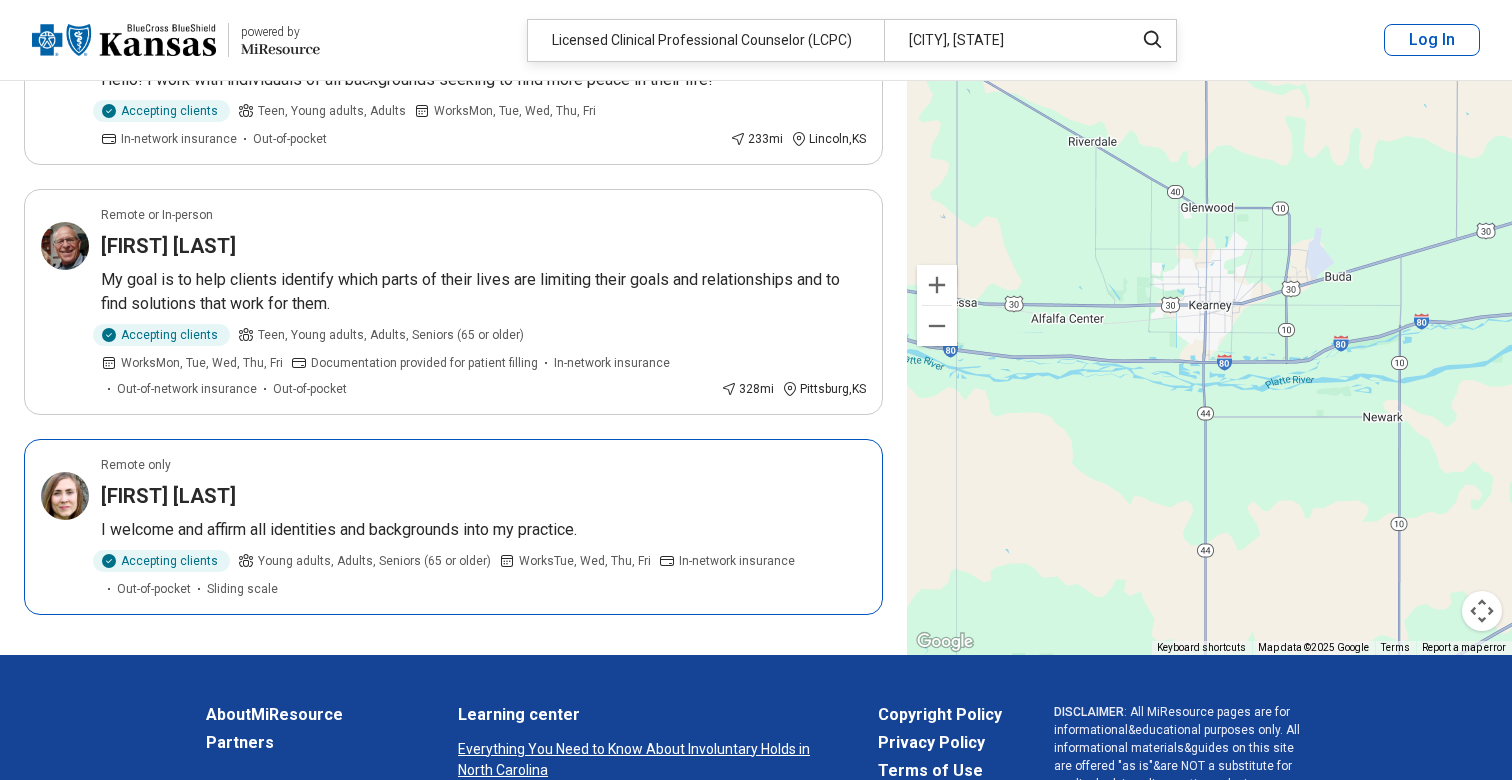 click on "[FIRST] [LAST]" at bounding box center [168, 496] 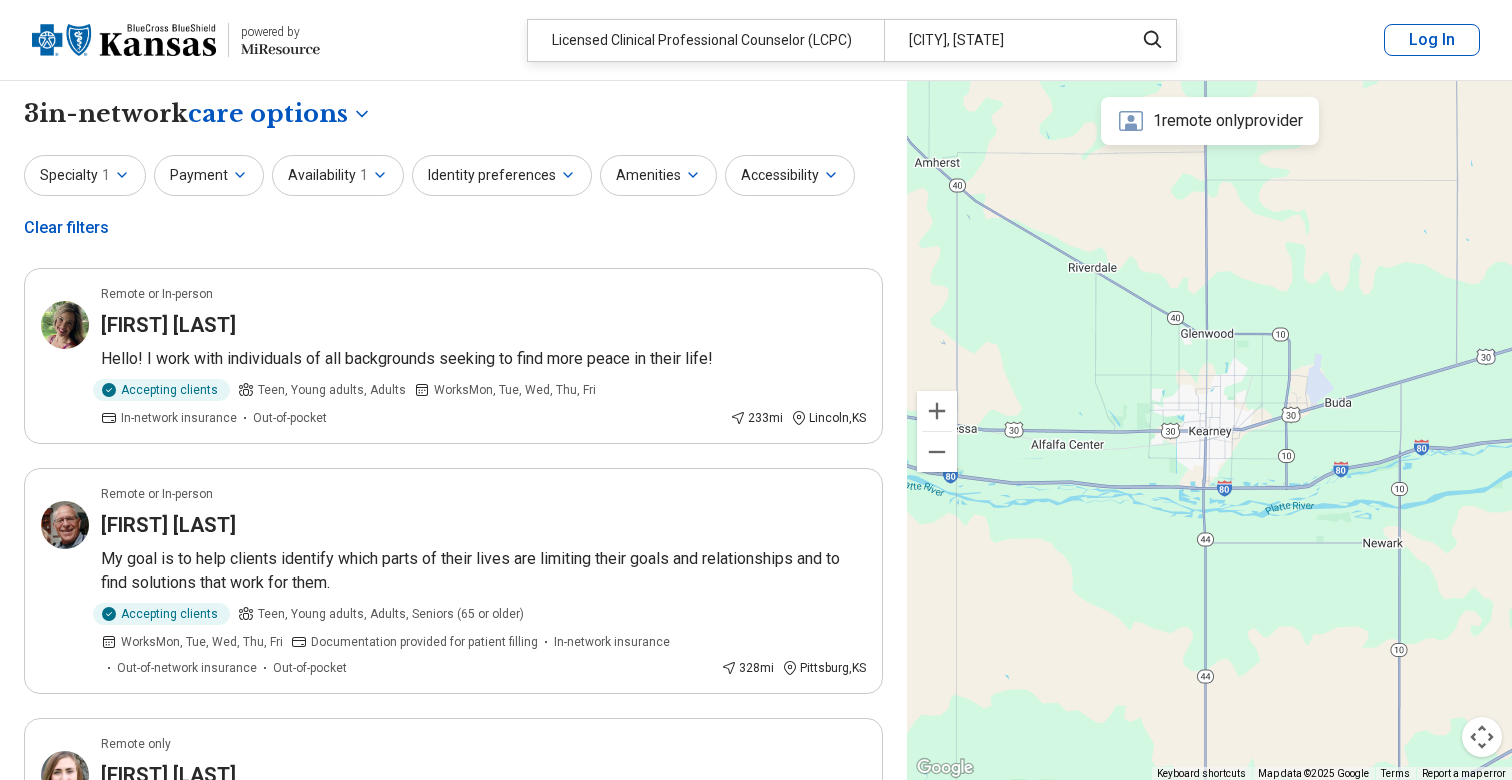 scroll, scrollTop: 0, scrollLeft: 0, axis: both 